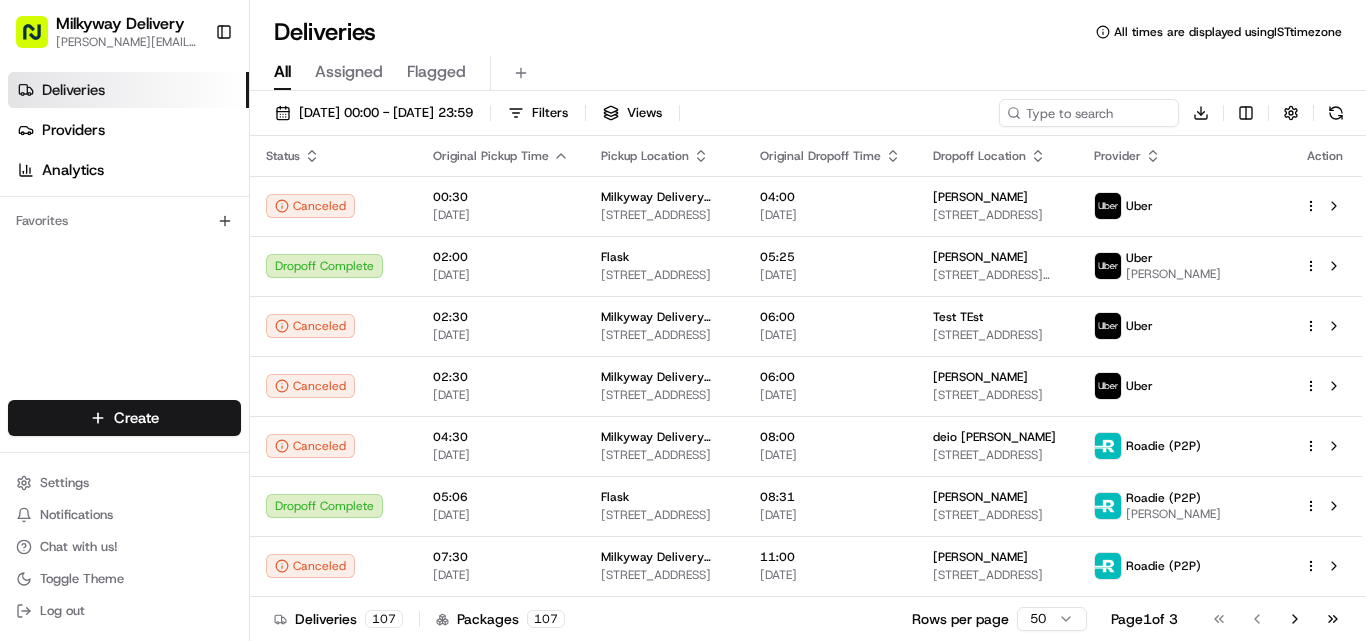 scroll, scrollTop: 0, scrollLeft: 0, axis: both 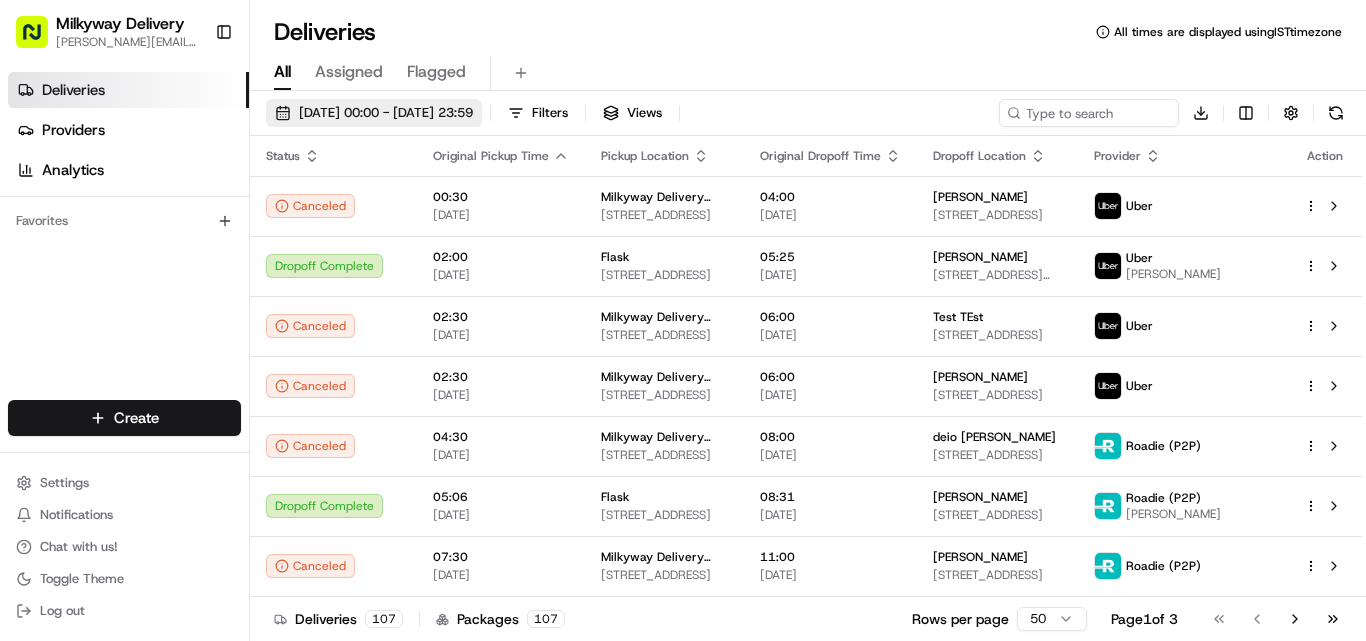 click on "01/06/2025 00:00 - 30/06/2025 23:59" at bounding box center (386, 113) 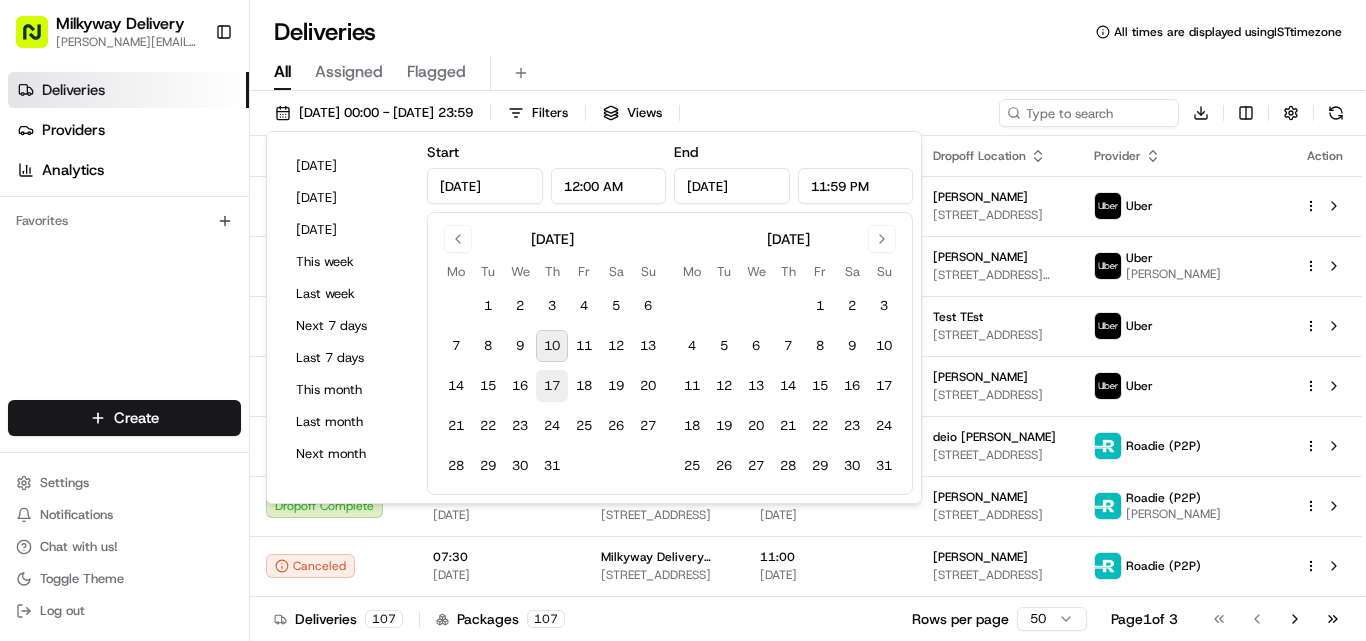 click on "17" at bounding box center (552, 386) 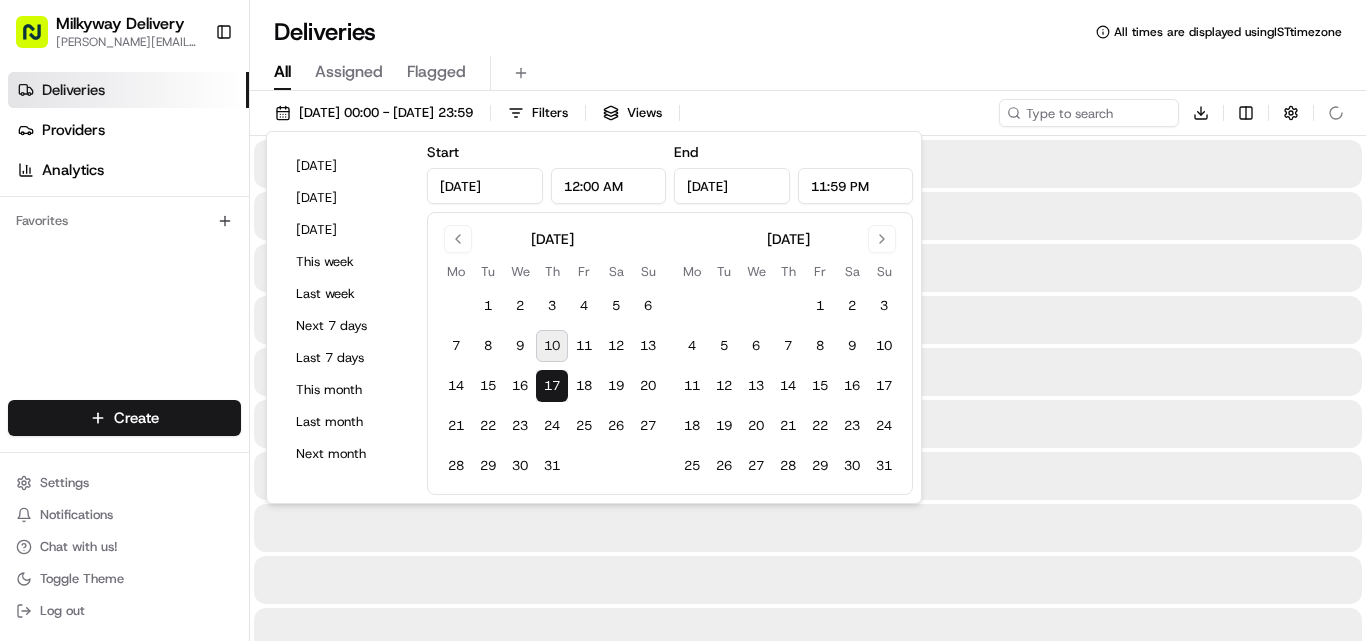 click on "10" at bounding box center [552, 346] 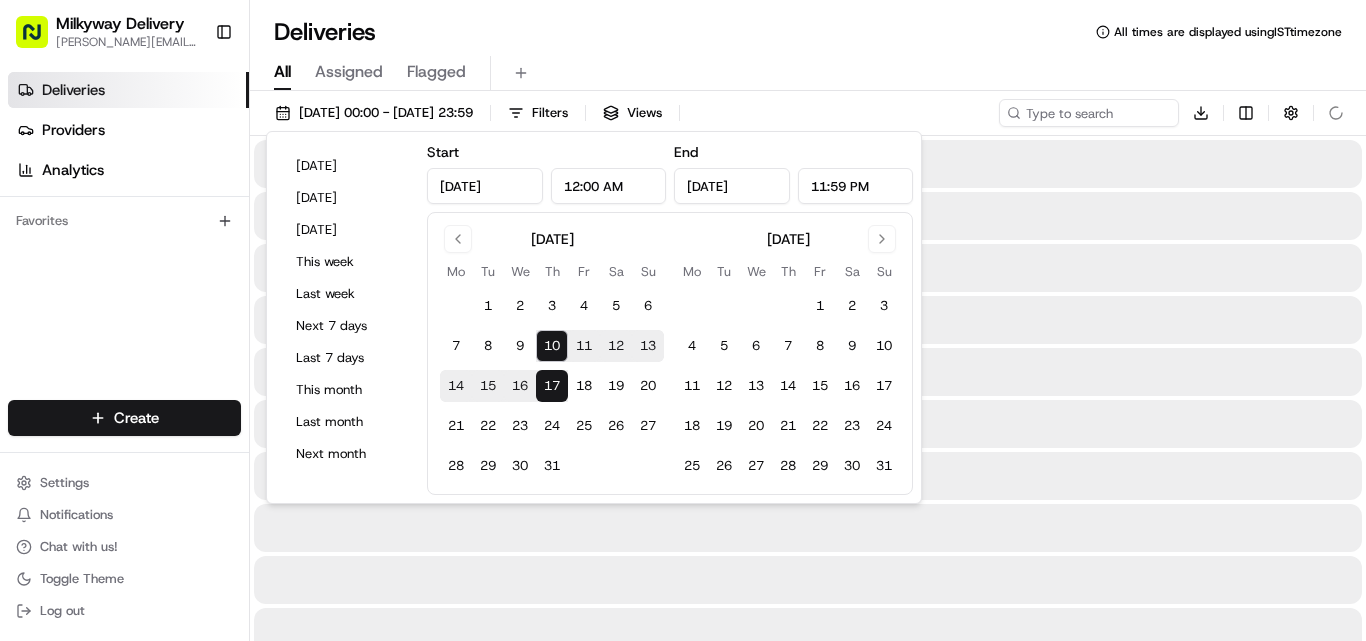 type on "Jul 10, 2025" 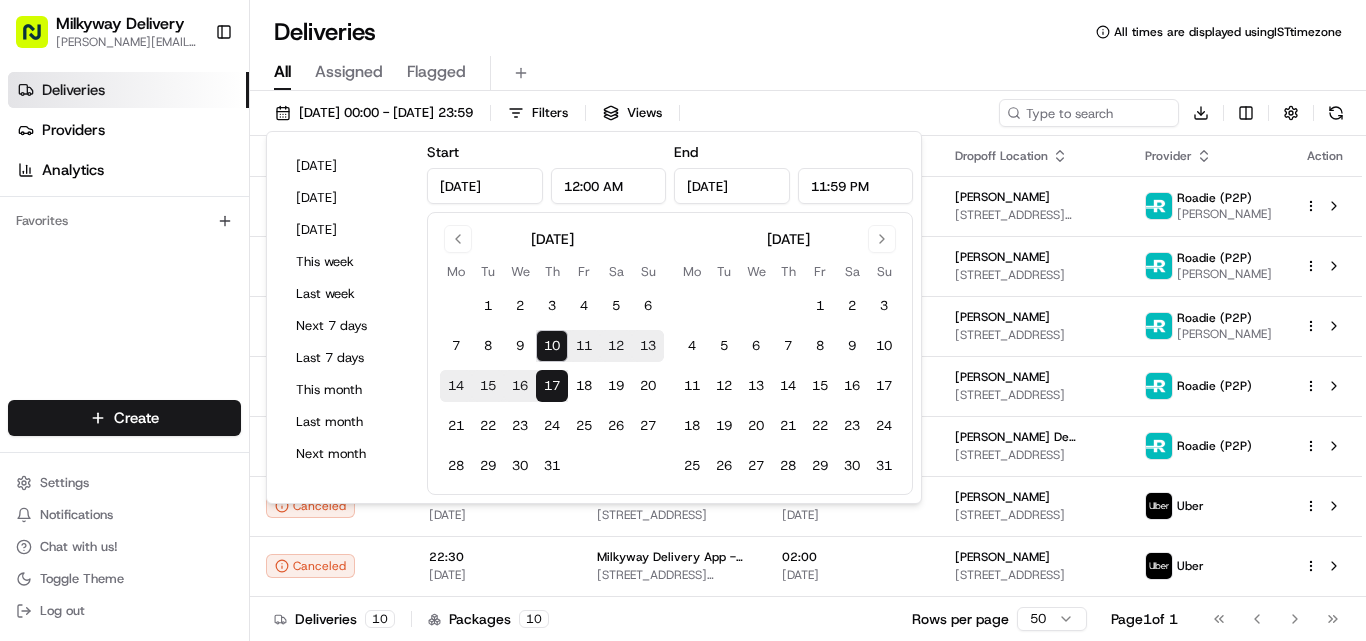click on "All Assigned Flagged" at bounding box center (808, 69) 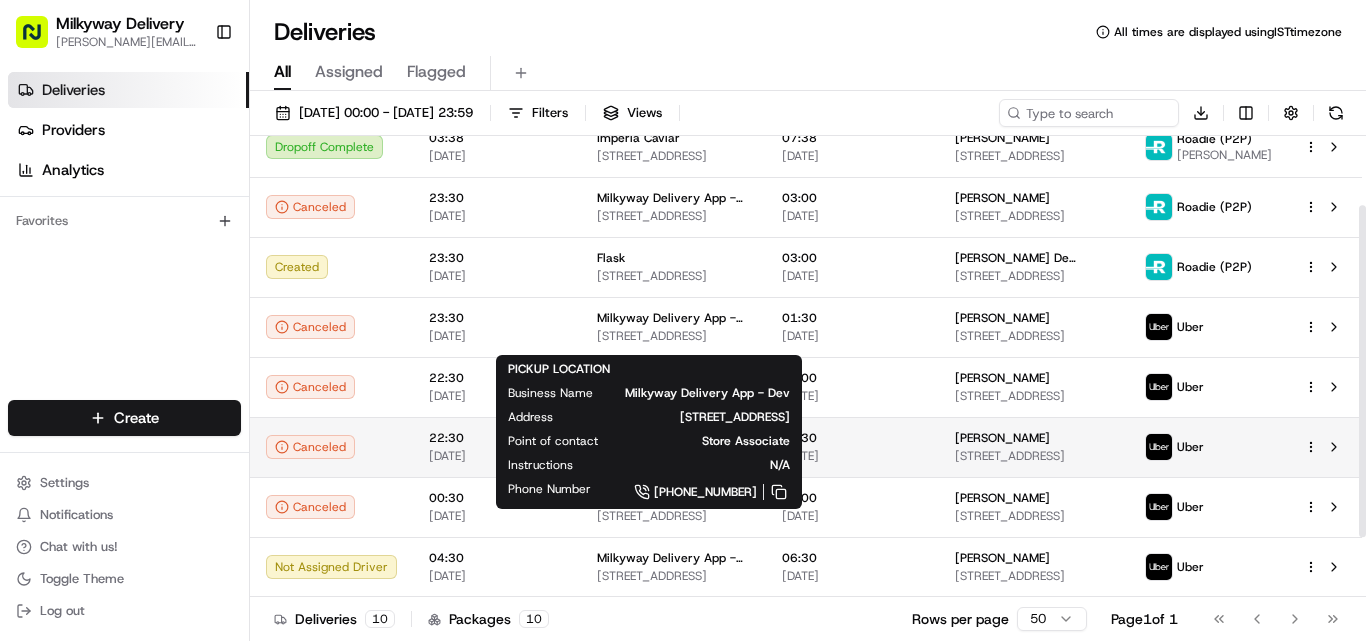 scroll, scrollTop: 0, scrollLeft: 0, axis: both 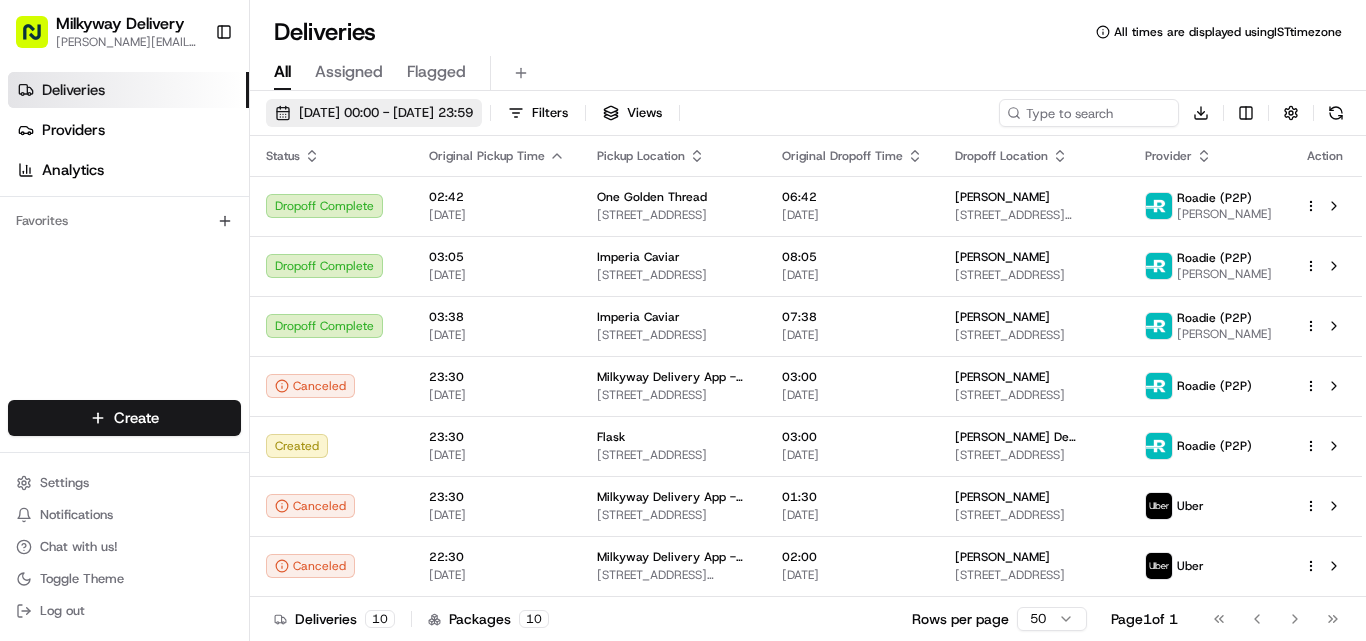 click on "10/07/2025 00:00 - 17/07/2025 23:59" at bounding box center [386, 113] 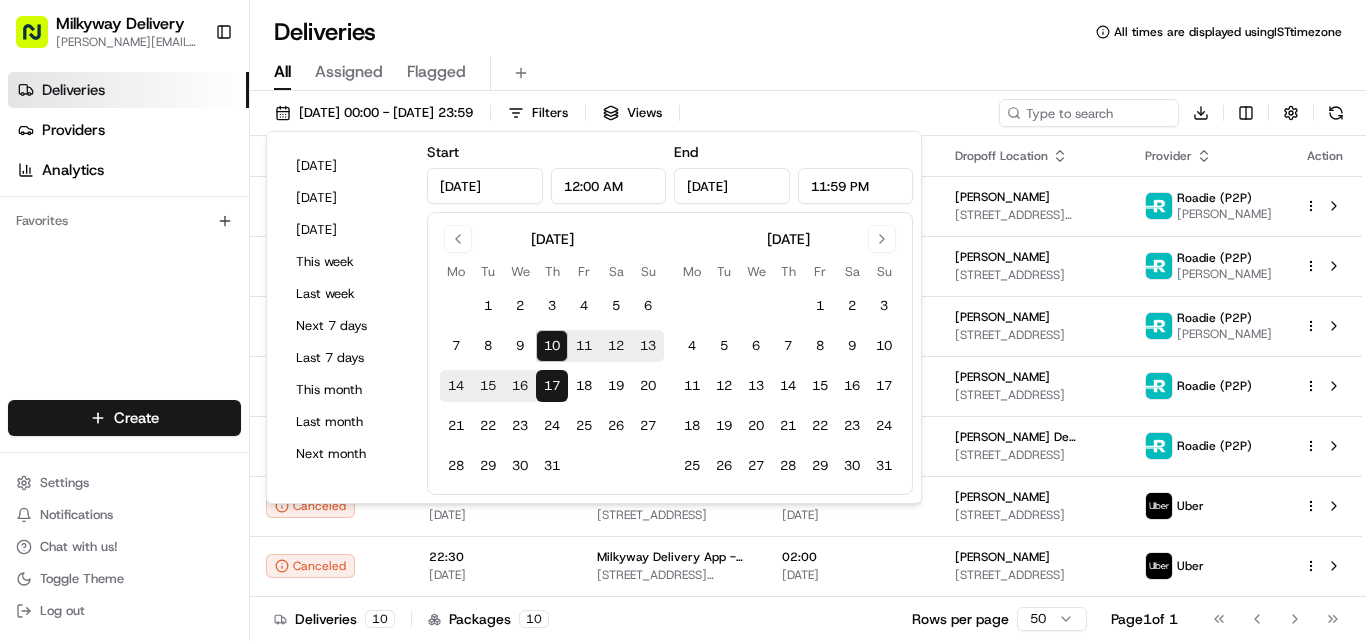 click on "16" at bounding box center [520, 386] 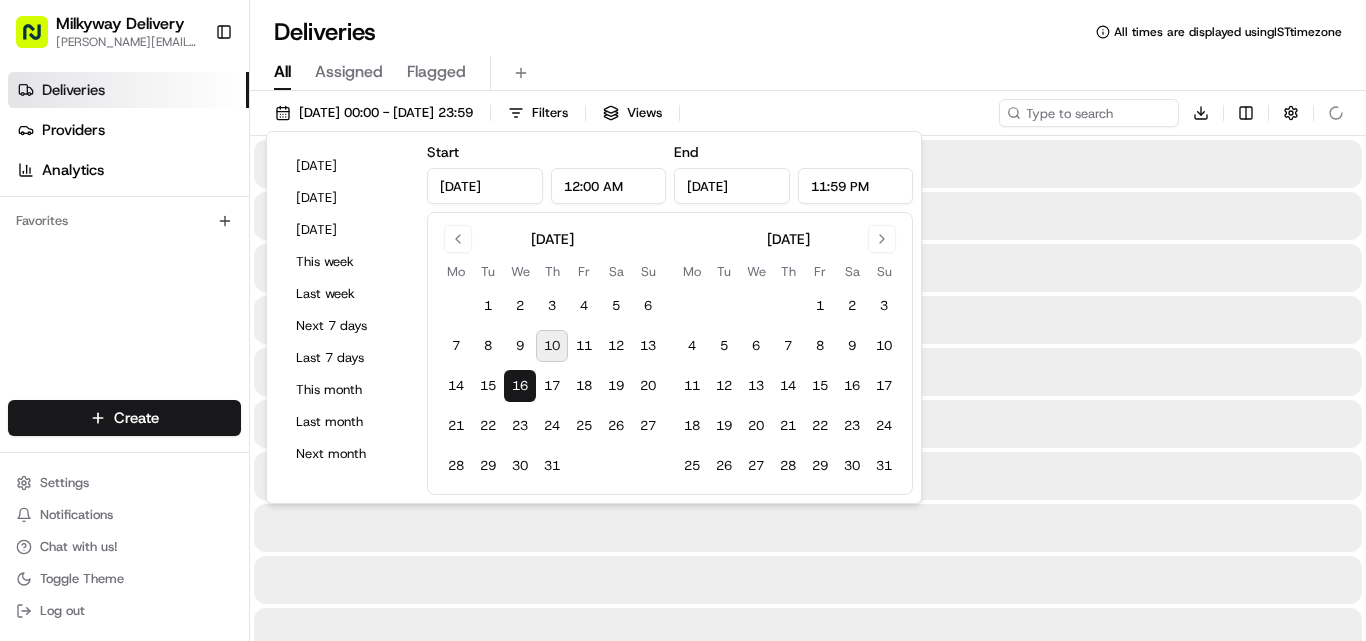 type on "Jul 16, 2025" 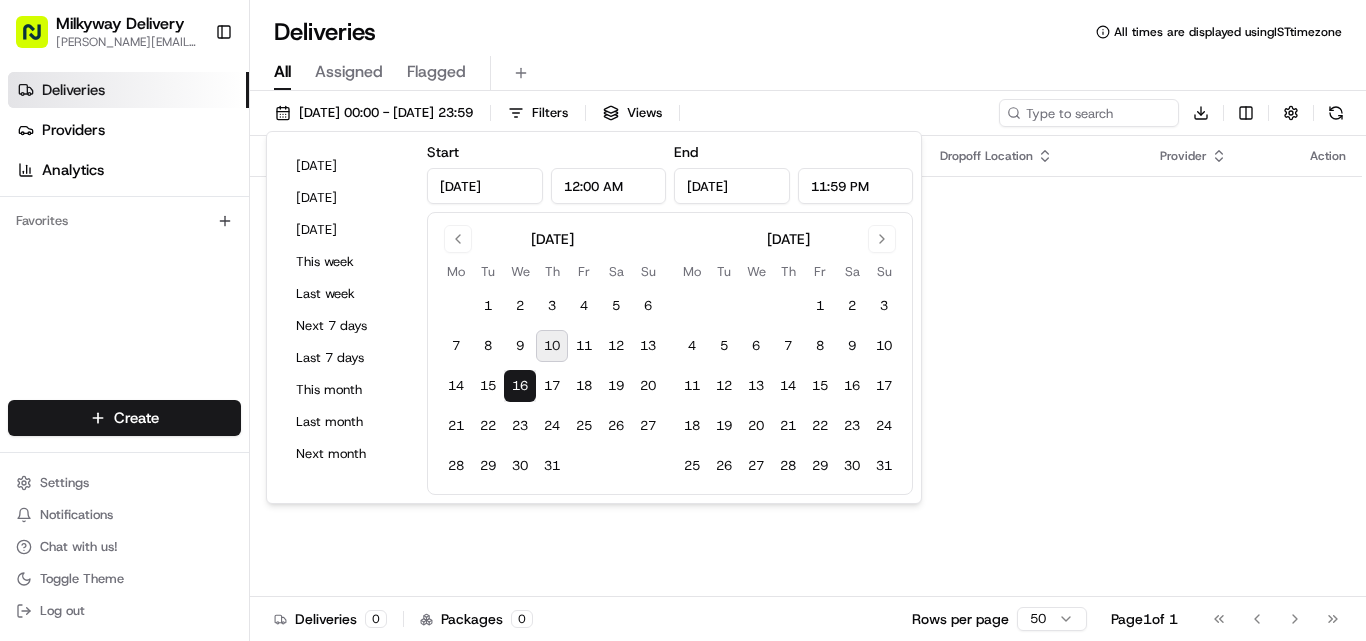 click on "10" at bounding box center (552, 346) 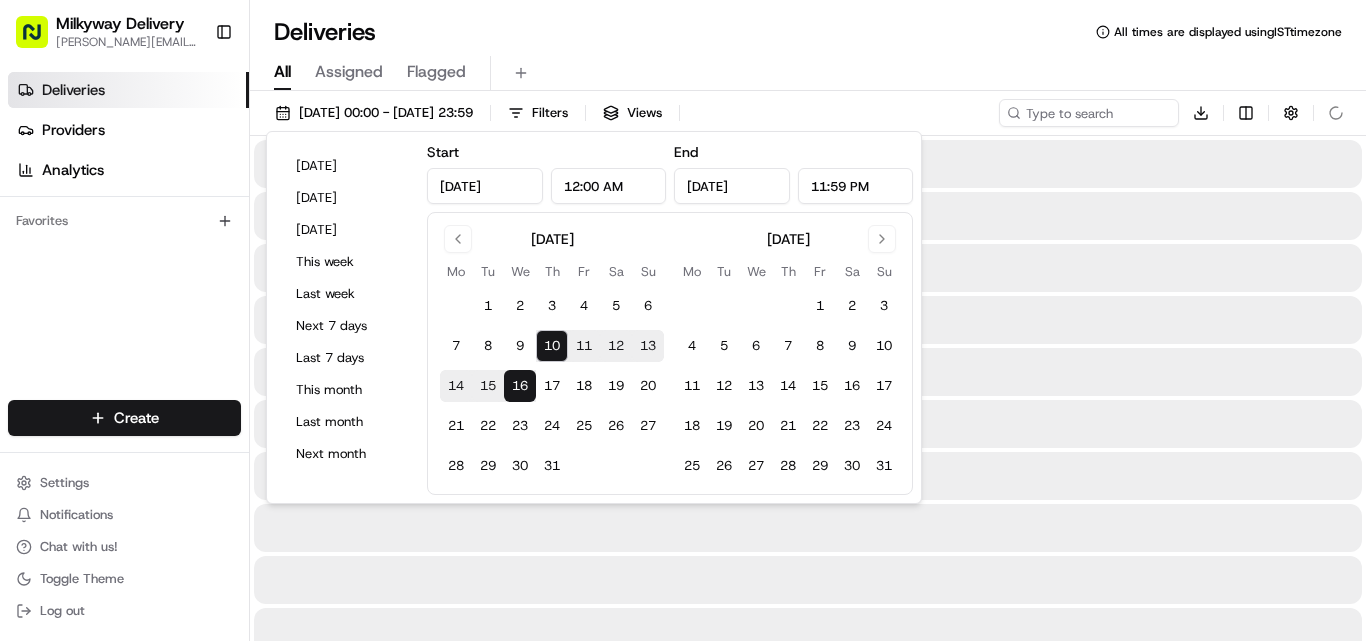 type on "Jul 10, 2025" 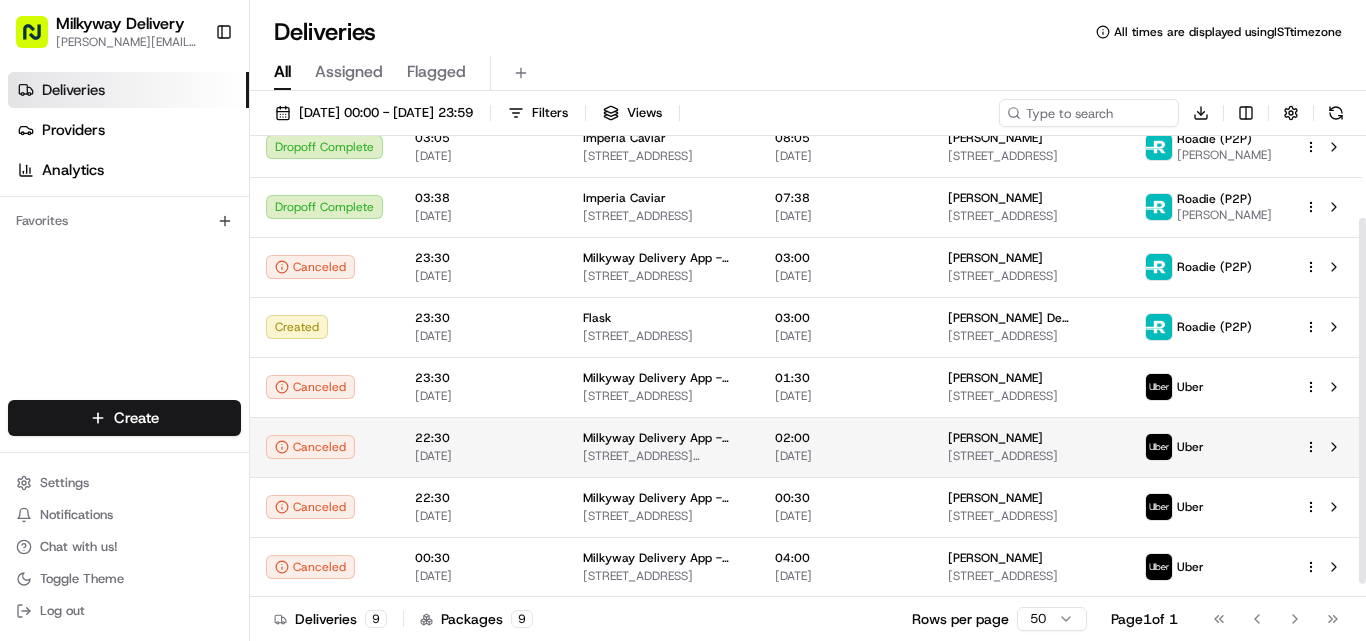 scroll, scrollTop: 0, scrollLeft: 0, axis: both 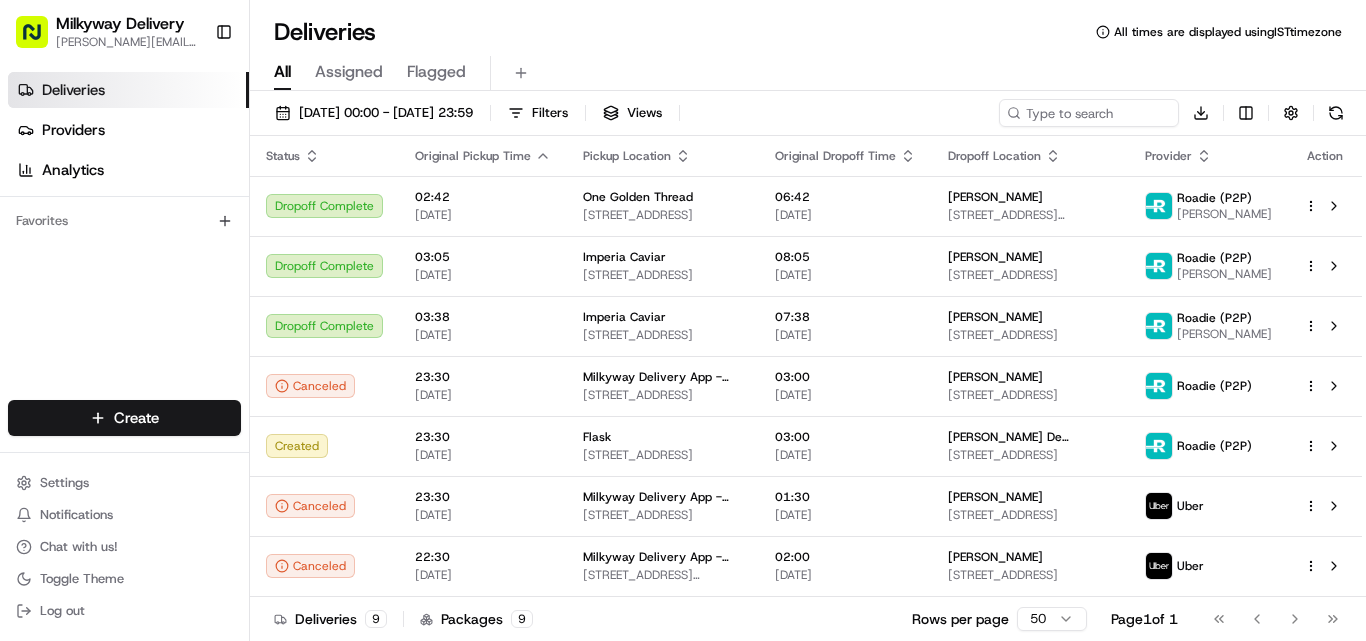 click on "Deliveries" at bounding box center (128, 90) 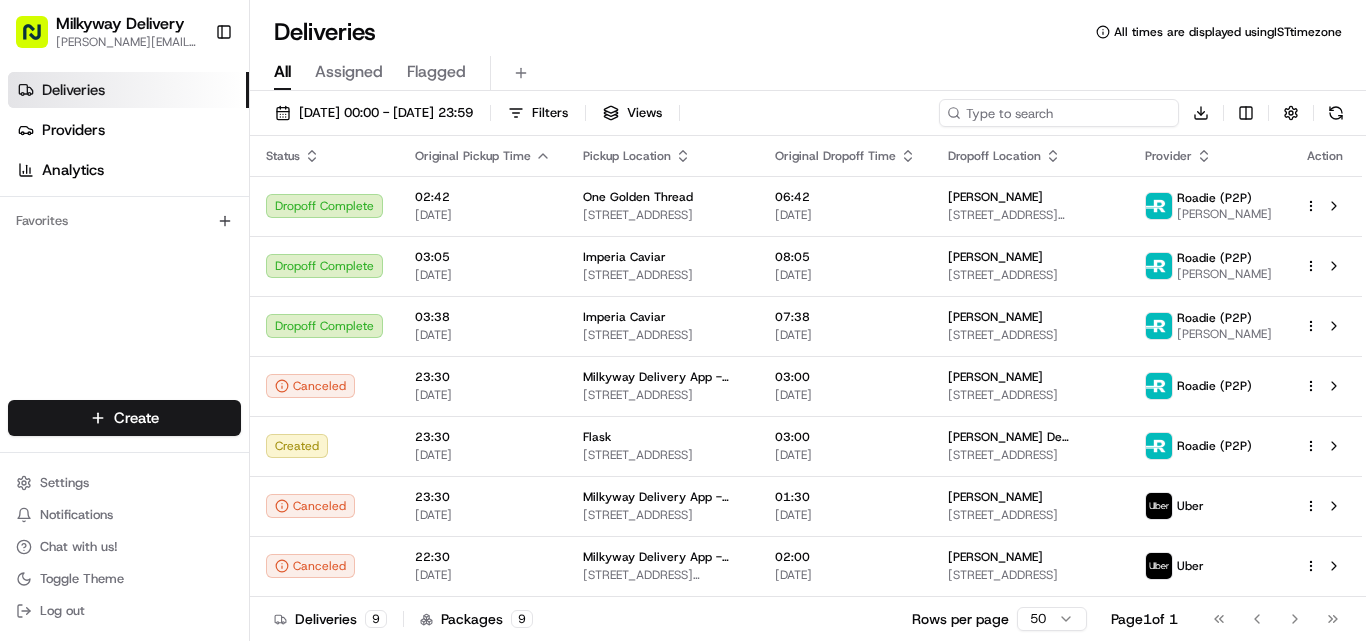 click at bounding box center (1059, 113) 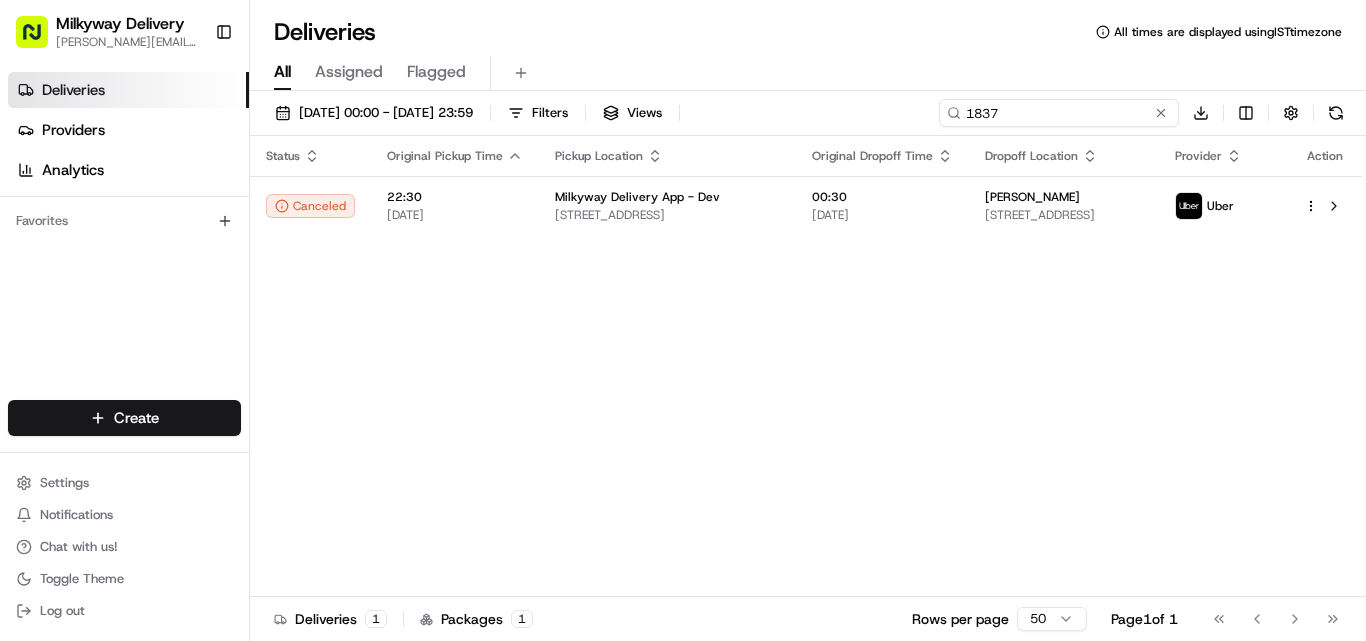 type on "1837" 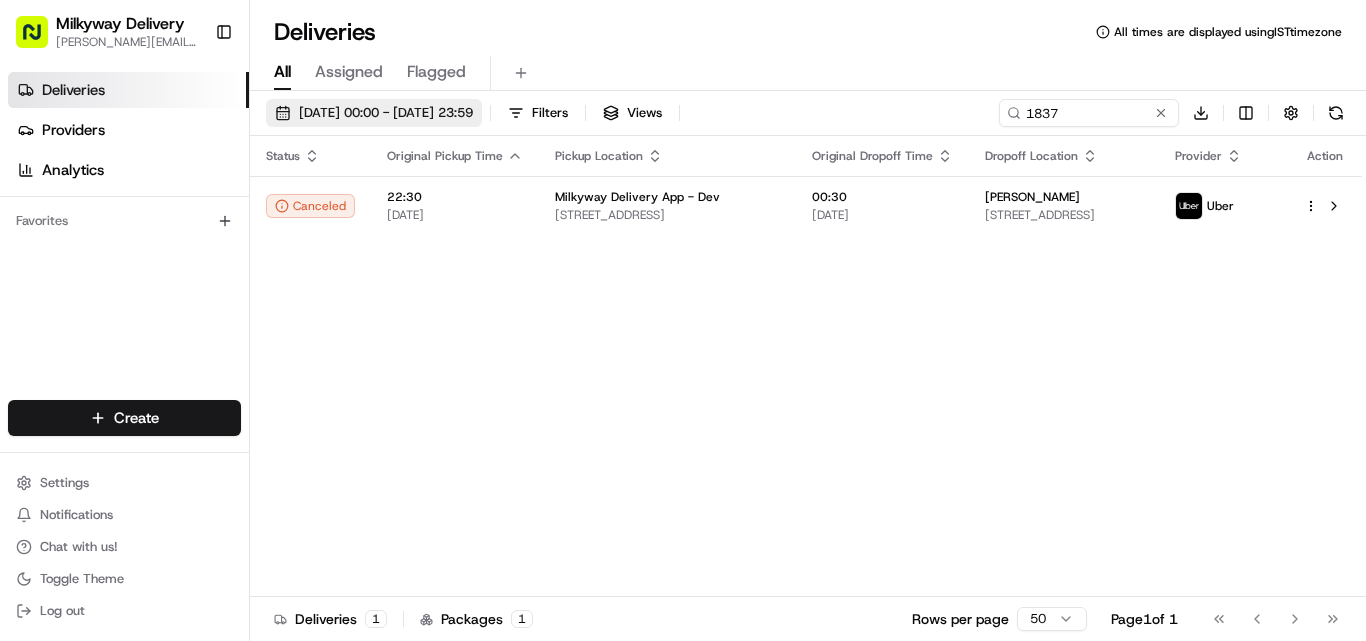 scroll, scrollTop: 0, scrollLeft: 0, axis: both 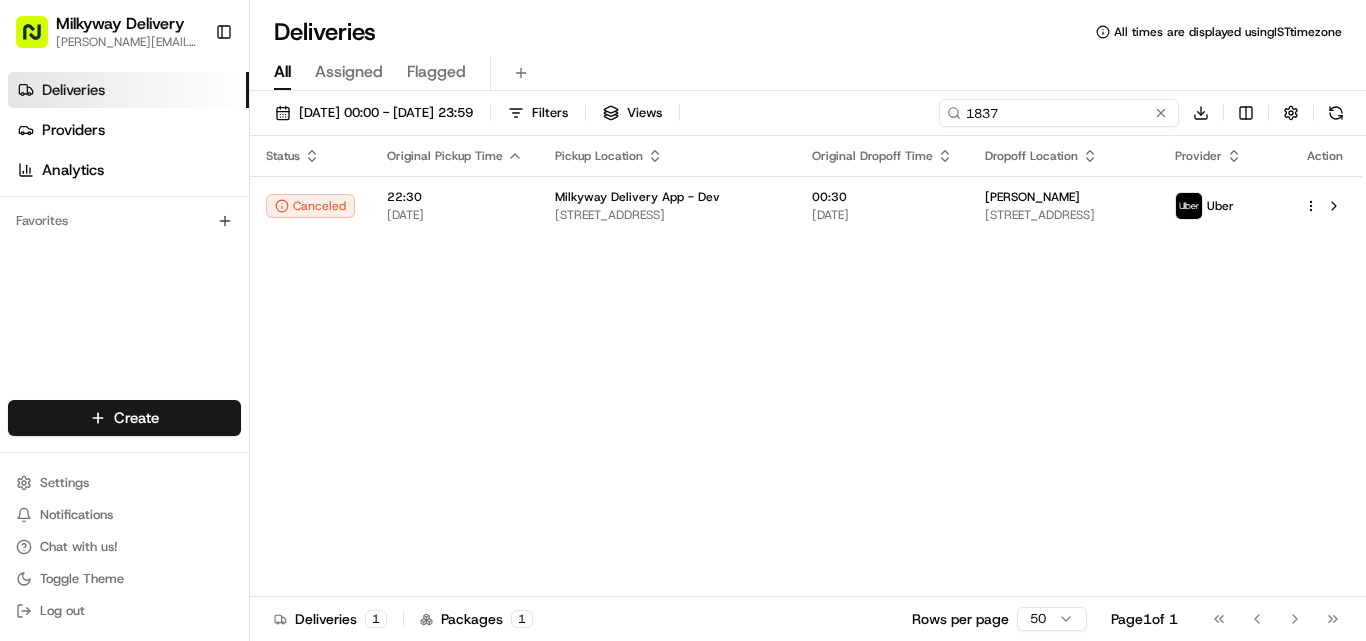 click on "1837" at bounding box center [1059, 113] 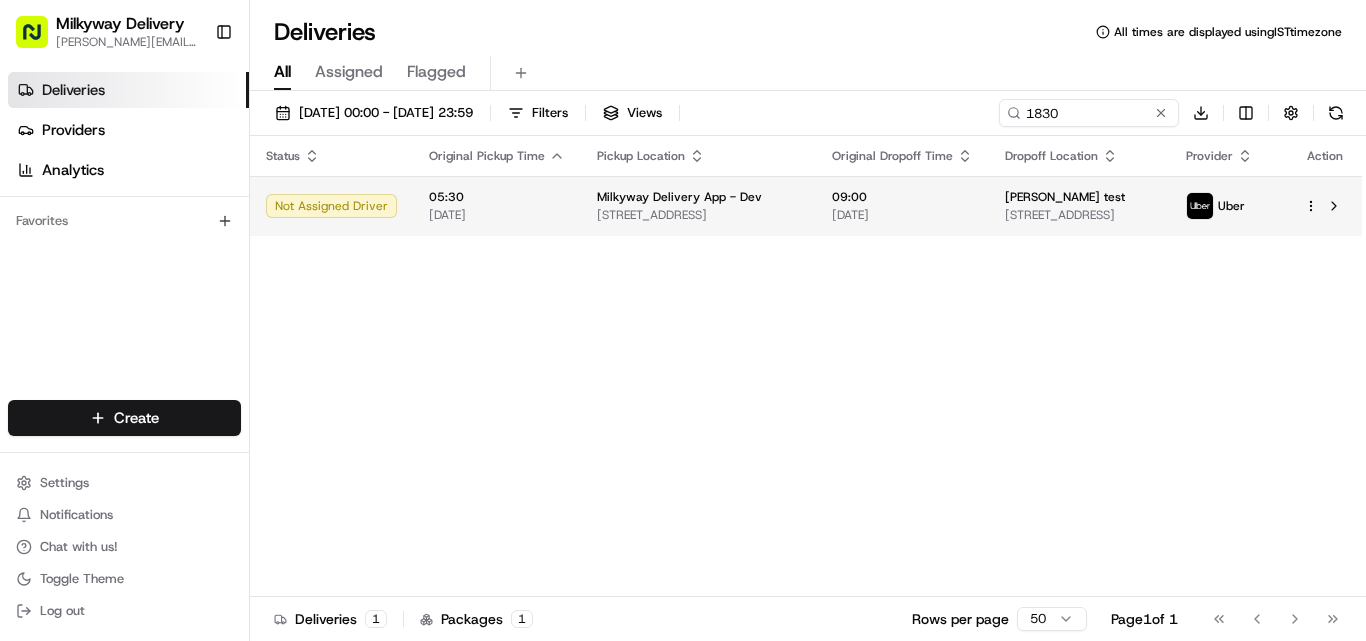 click on "Milkyway Delivery chirag@coduzion.com Toggle Sidebar Deliveries Providers Analytics Favorites Main Menu Members & Organization Organization Users Roles Preferences Customization Tracking Orchestration Automations Dispatch Strategy Locations Pickup Locations Dropoff Locations Billing Billing Refund Requests Integrations Notification Triggers Webhooks API Keys Request Logs Create Settings Notifications Chat with us! Toggle Theme Log out Deliveries All times are displayed using  IST  timezone All Assigned Flagged 10/07/2025 00:00 - 16/07/2025 23:59 Filters Views 1830 Download Status Original Pickup Time Pickup Location Original Dropoff Time Dropoff Location Provider Action Not Assigned Driver 05:30 16/07/2025 Milkyway Delivery App - Dev 11090 Ophir Dr, Los Angeles, CA 90024, USA 09:00 16/07/2025 vaishali test 4016 2nd Ave, Leimert Park, CA 90008, USA Uber Deliveries 1 Packages 1 Rows per page 50 Page  1  of   1 Go to first page Go to previous page Go to next page Go to last page" at bounding box center (683, 320) 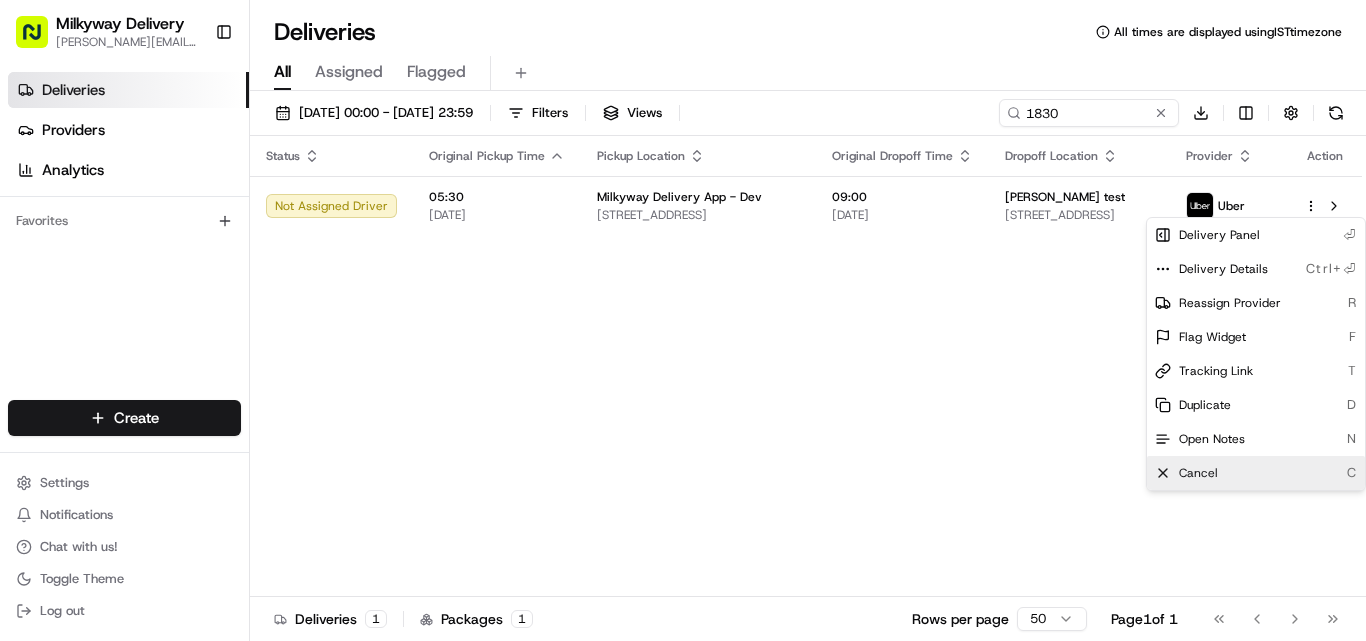 click on "Cancel C" at bounding box center (1256, 473) 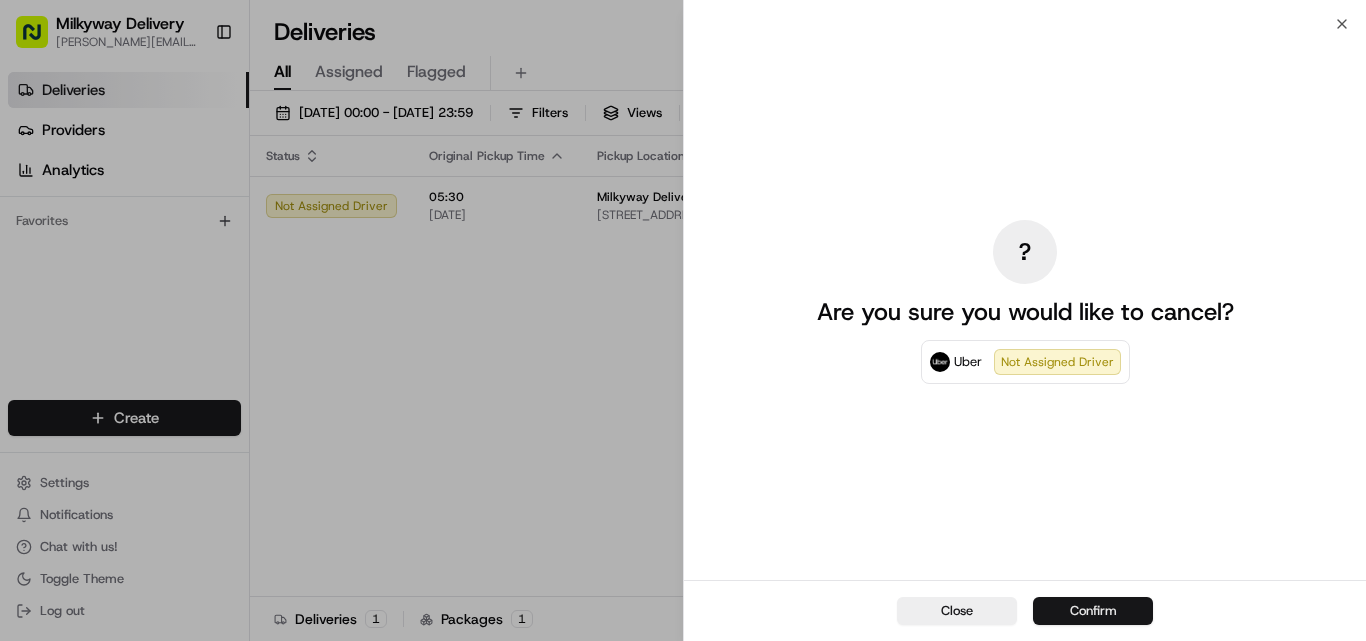 click on "Confirm" at bounding box center [1093, 611] 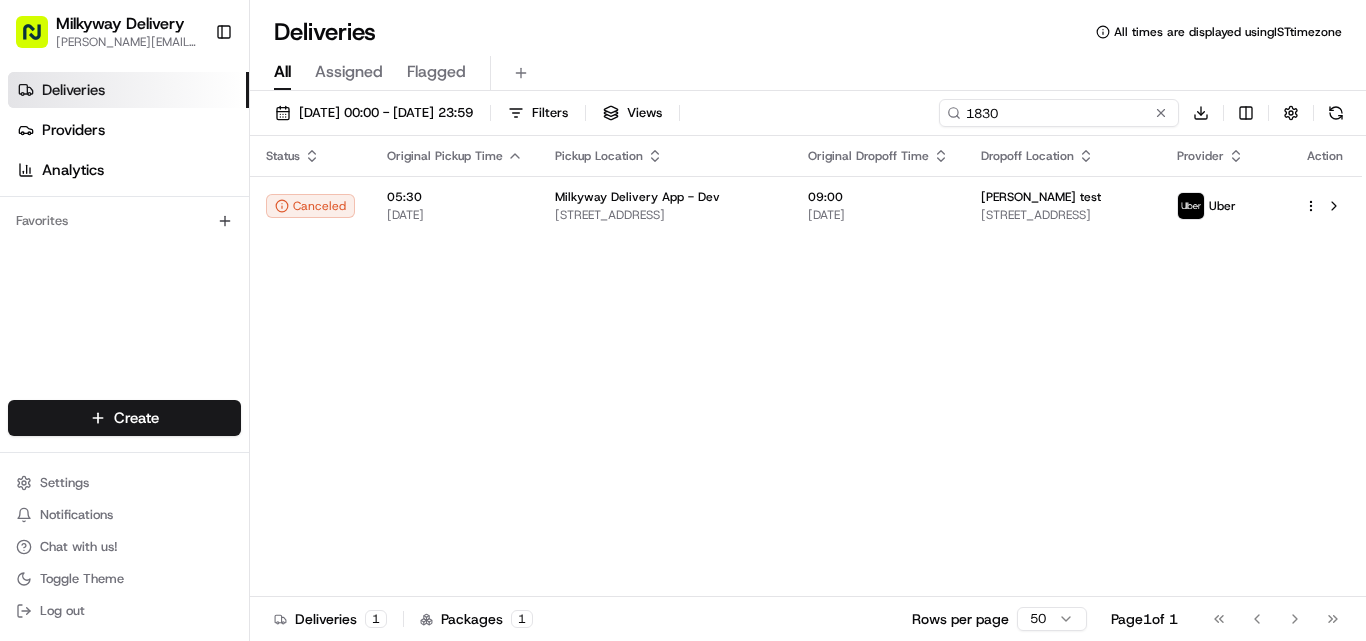 click on "1830" at bounding box center (1059, 113) 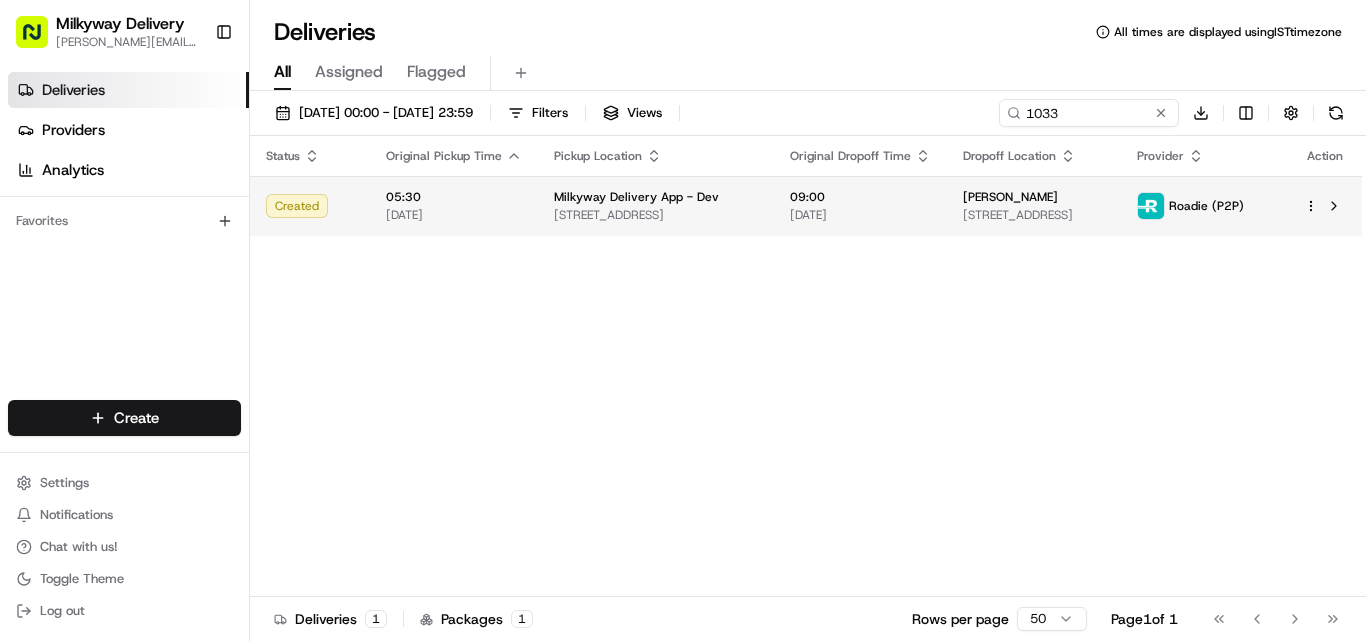 click on "Milkyway Delivery chirag@coduzion.com Toggle Sidebar Deliveries Providers Analytics Favorites Main Menu Members & Organization Organization Users Roles Preferences Customization Tracking Orchestration Automations Dispatch Strategy Locations Pickup Locations Dropoff Locations Billing Billing Refund Requests Integrations Notification Triggers Webhooks API Keys Request Logs Create Settings Notifications Chat with us! Toggle Theme Log out Deliveries All times are displayed using  IST  timezone All Assigned Flagged 10/07/2025 00:00 - 16/07/2025 23:59 Filters Views 1033 Download Status Original Pickup Time Pickup Location Original Dropoff Time Dropoff Location Provider Action Created 05:30 13/07/2025 Milkyway Delivery App - Dev 11090 Ophir Dr, Los Angeles, CA 90024, USA 09:00 13/07/2025 Vaishali Chauhan 680 E 47th St, Los Angeles, CA 90011, USA Roadie (P2P) Deliveries 1 Packages 1 Rows per page 50 Page  1  of   1 Go to first page Go to previous page Go to next page Go to last page" at bounding box center [683, 320] 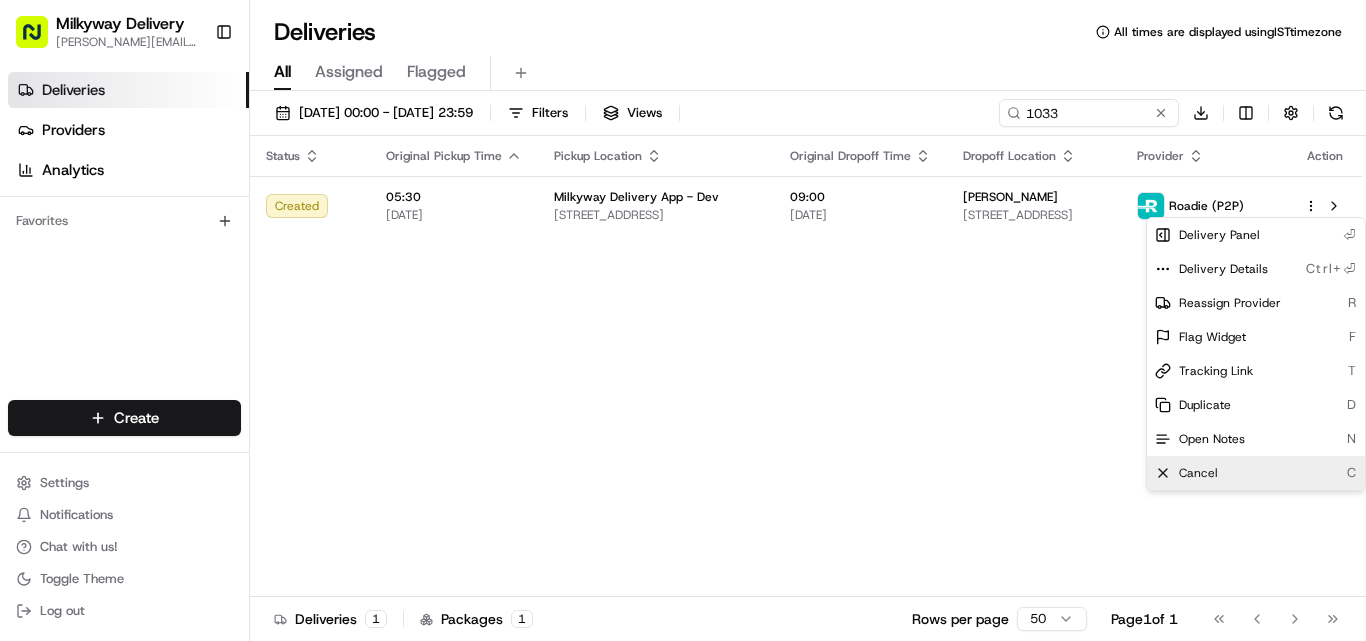 click on "Cancel" at bounding box center (1198, 473) 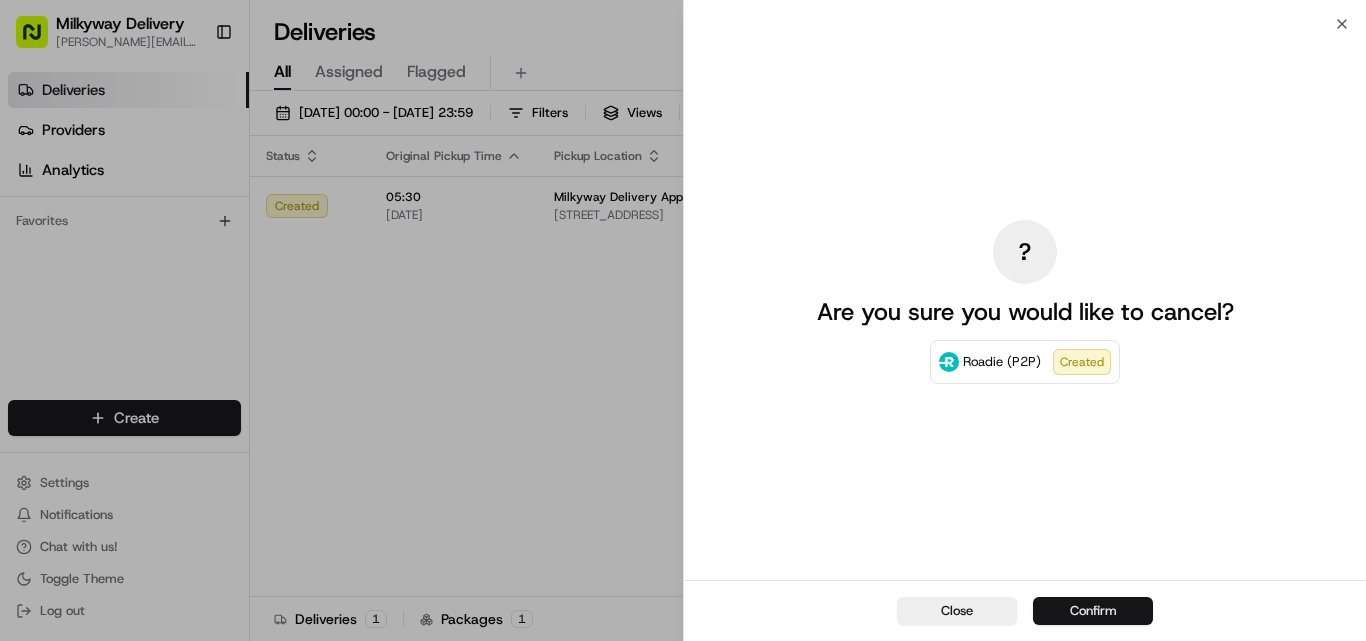 click on "Confirm" at bounding box center [1093, 611] 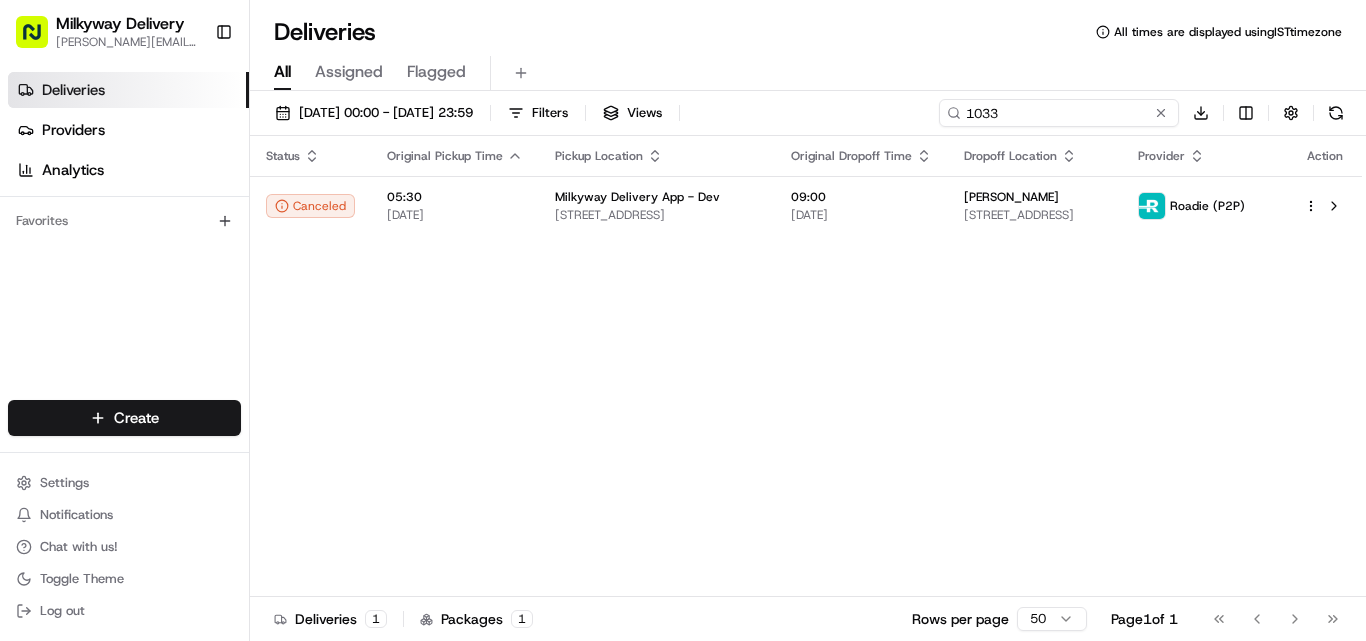 click on "1033" at bounding box center [1059, 113] 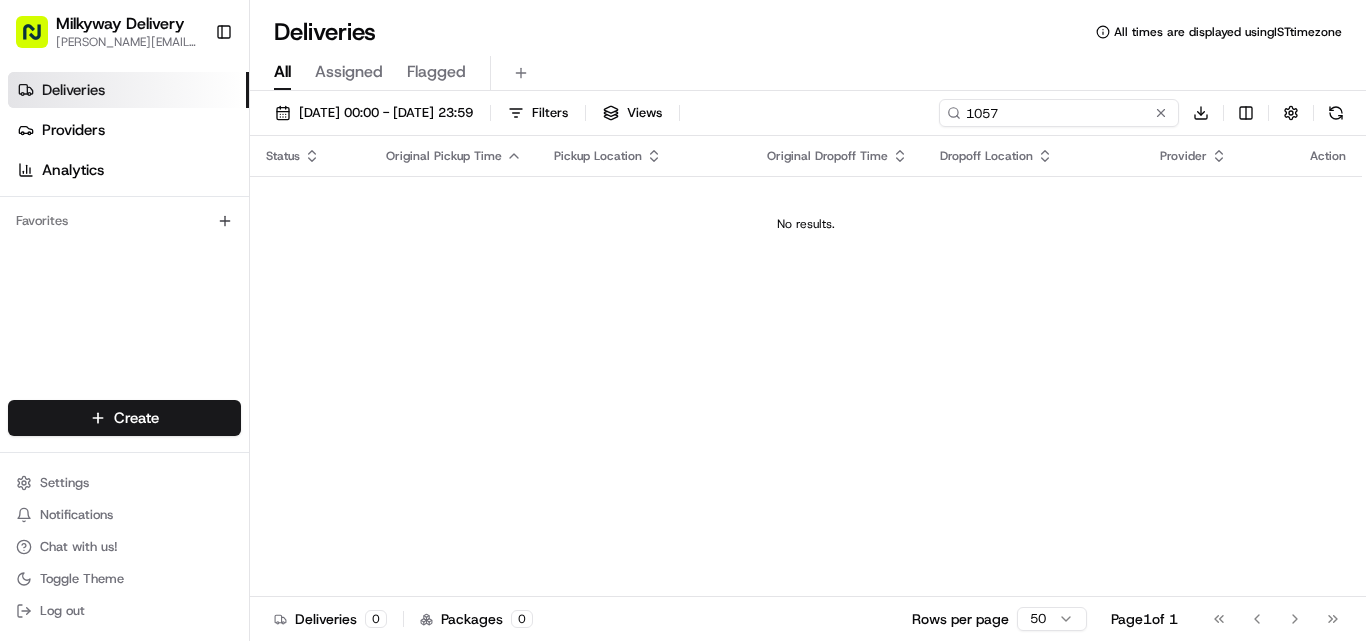 type on "1057" 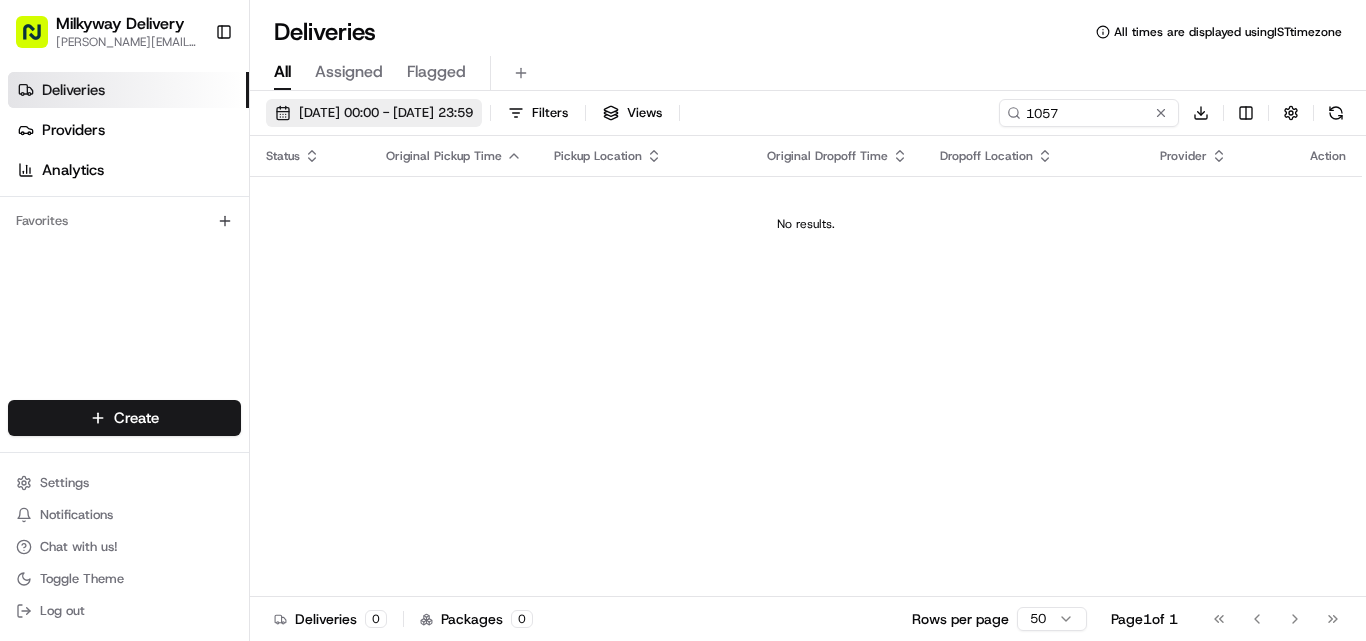 click on "[DATE] 00:00 - [DATE] 23:59" at bounding box center (386, 113) 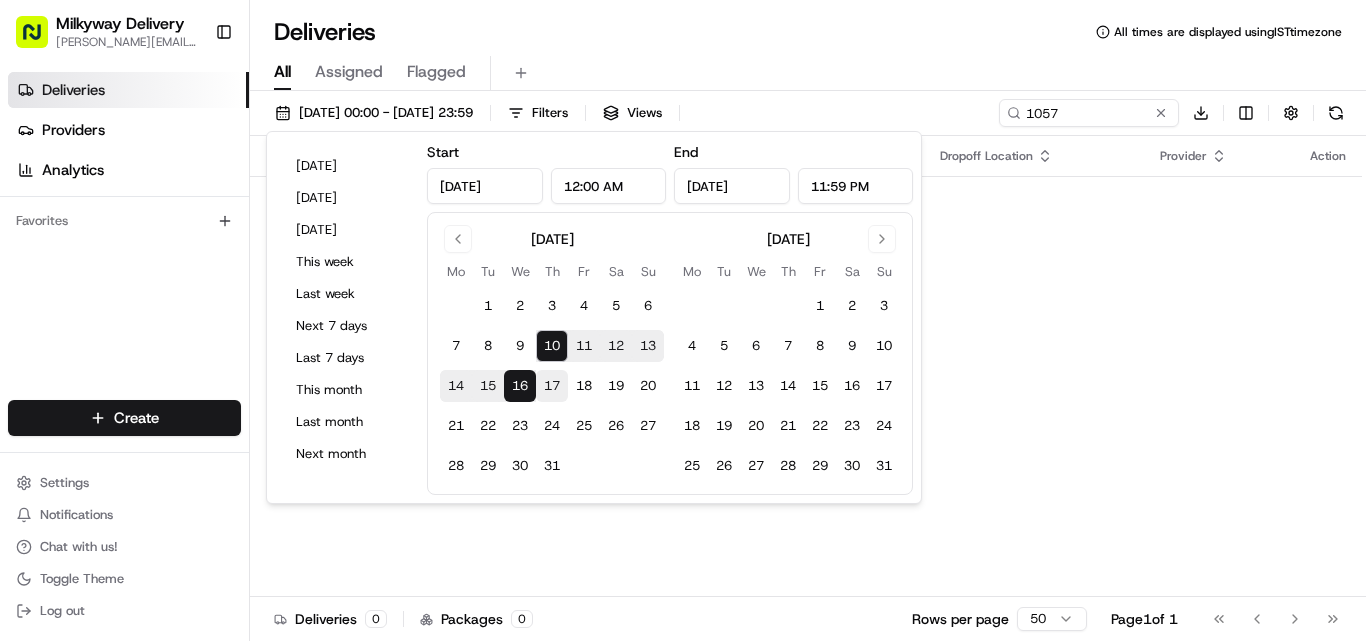 click on "17" at bounding box center (552, 386) 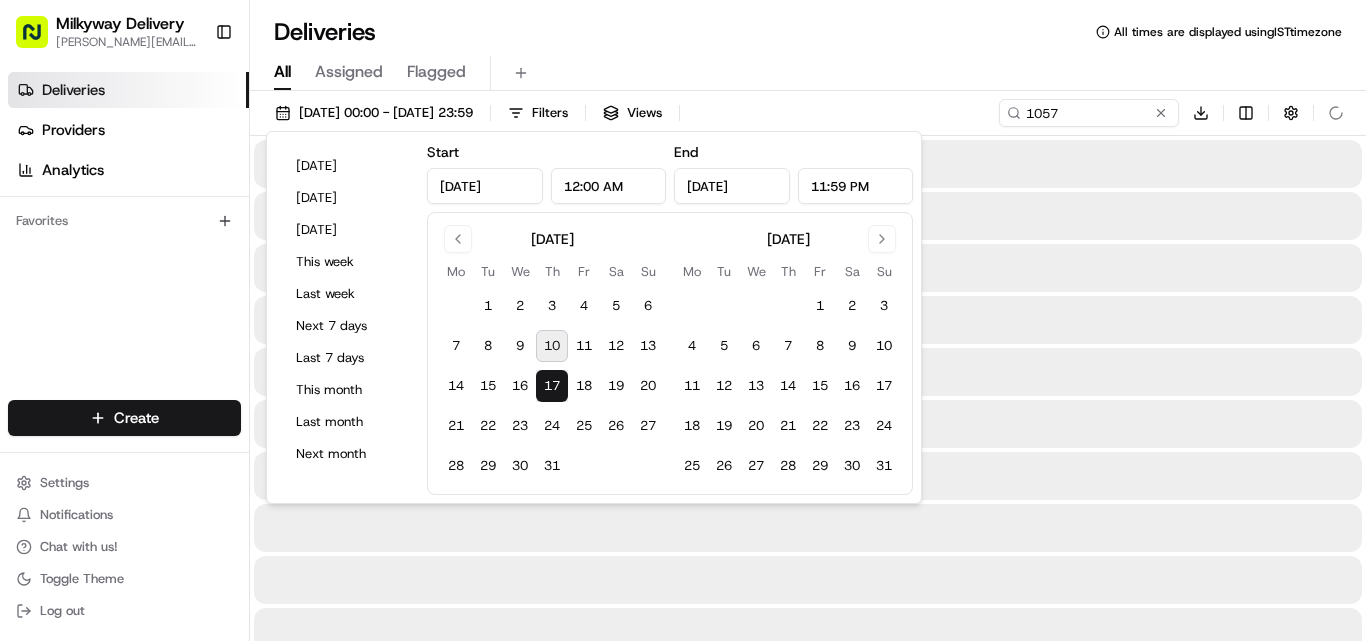 type on "Jul 17, 2025" 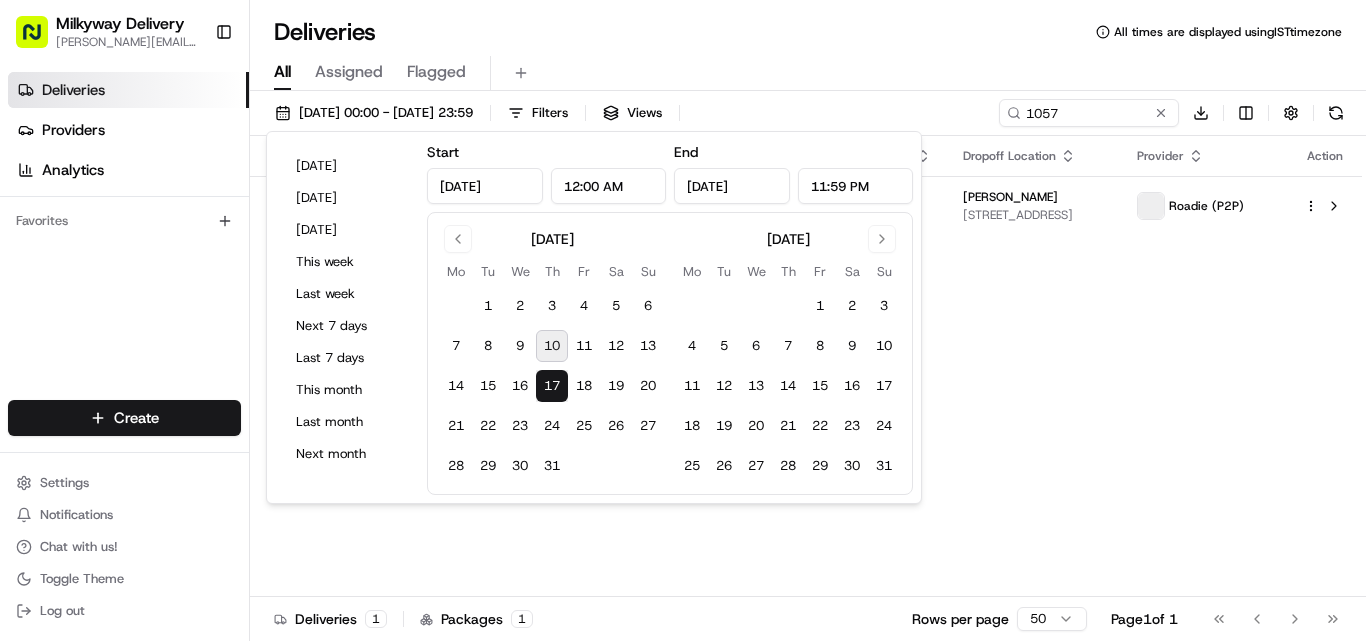 click on "10" at bounding box center (552, 346) 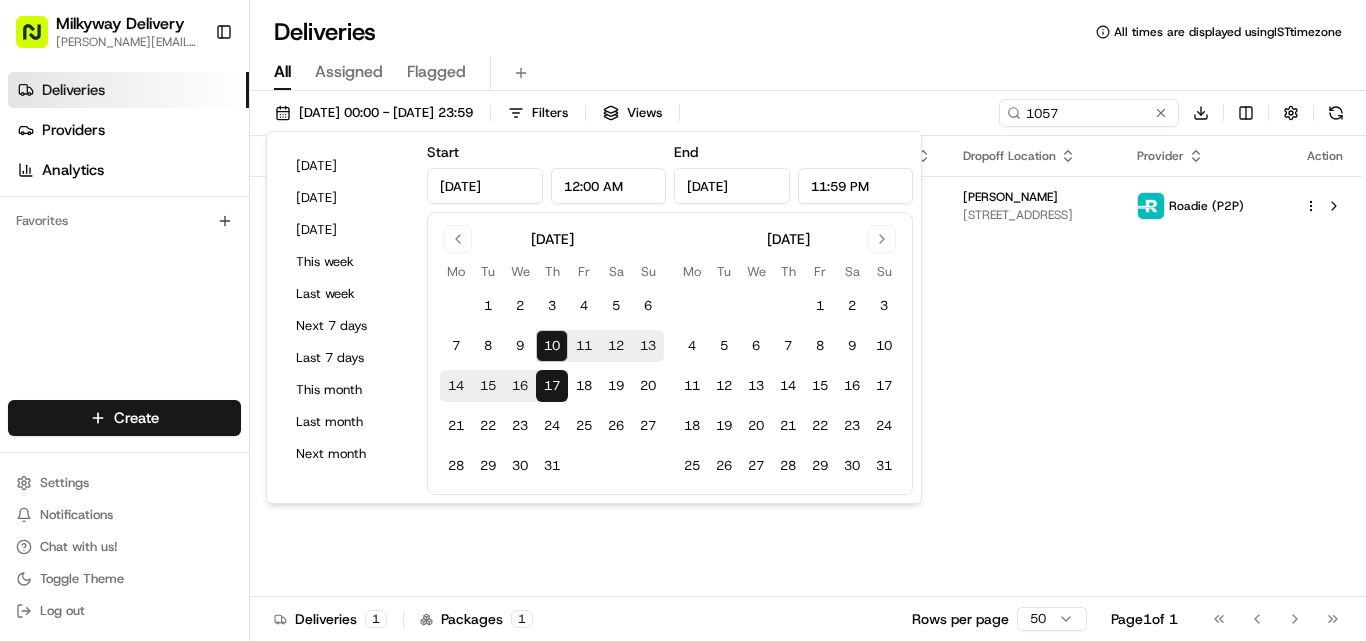 click on "Deliveries All times are displayed using  IST  timezone" at bounding box center [808, 32] 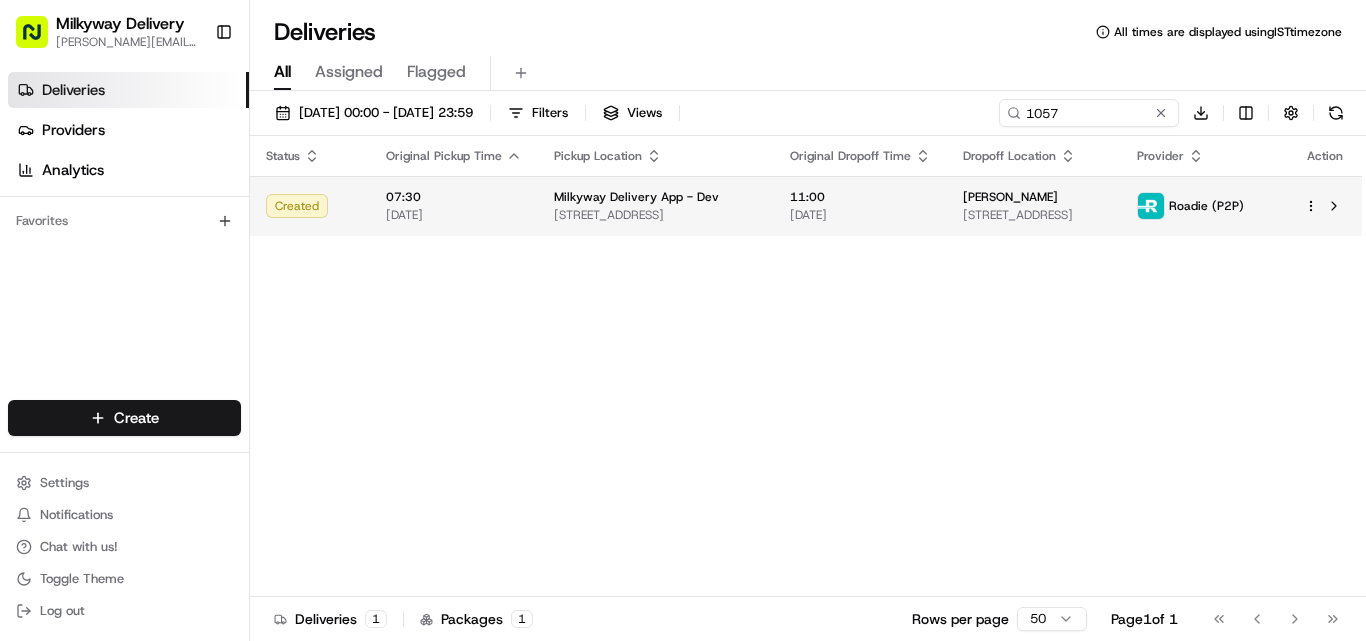 click at bounding box center [1325, 206] 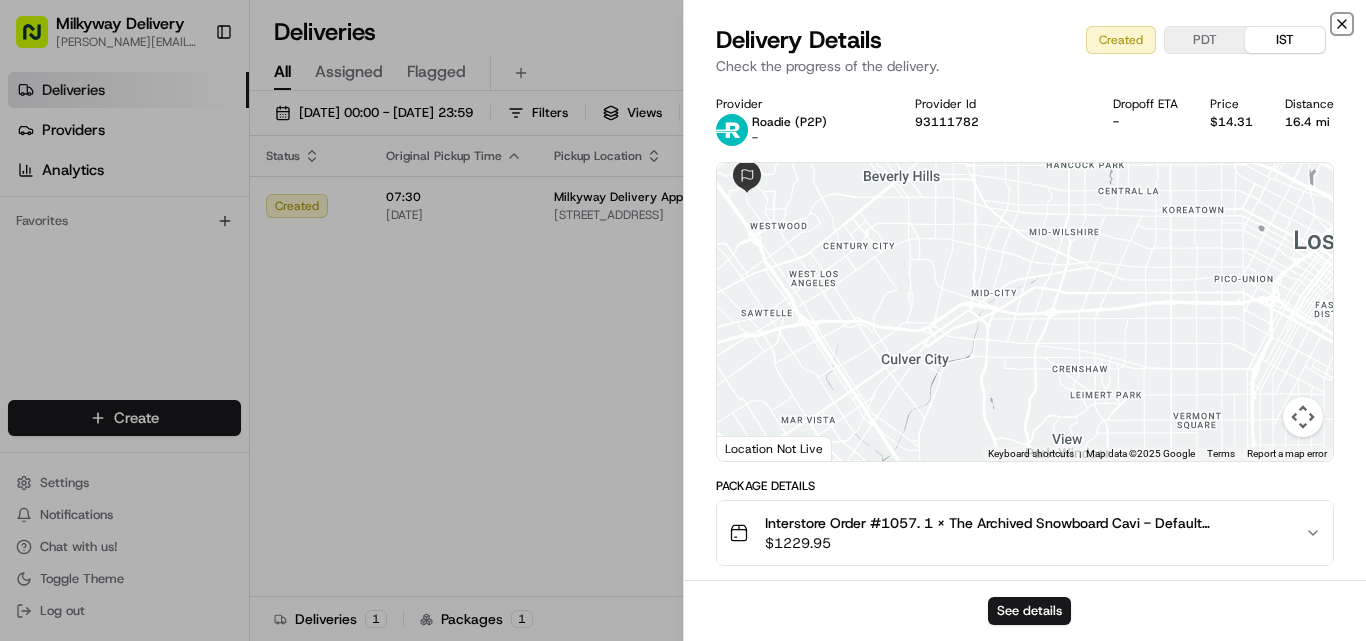 click 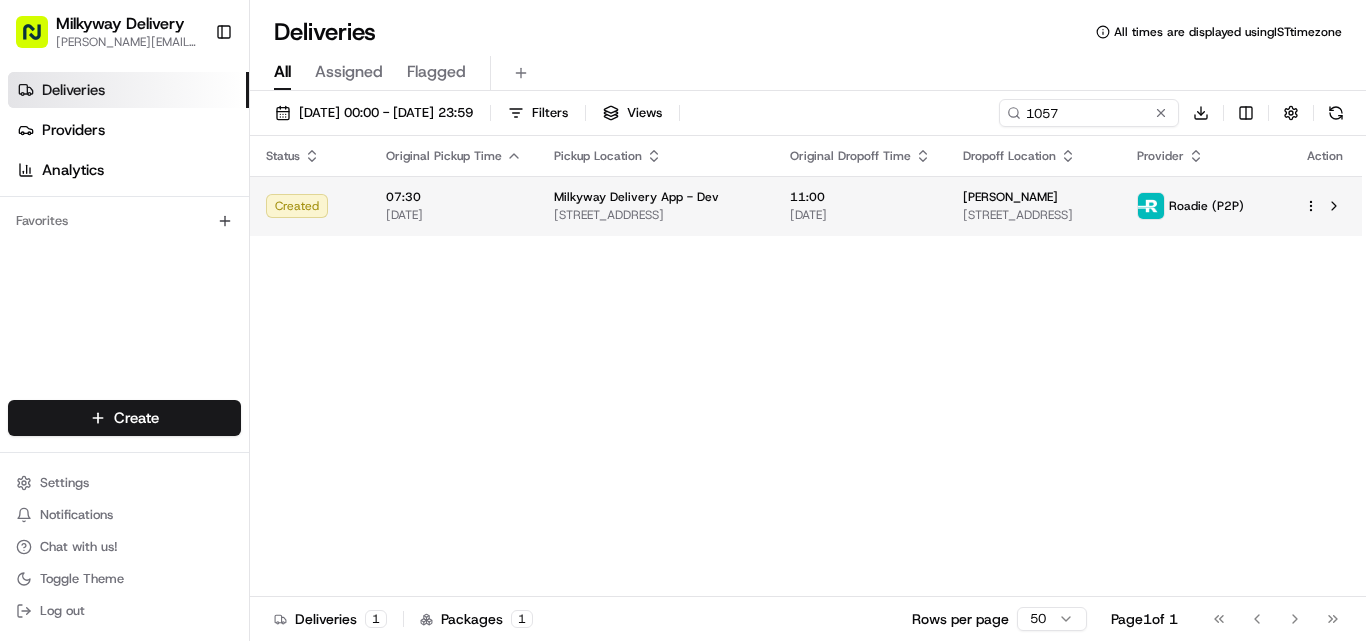 click at bounding box center (1325, 206) 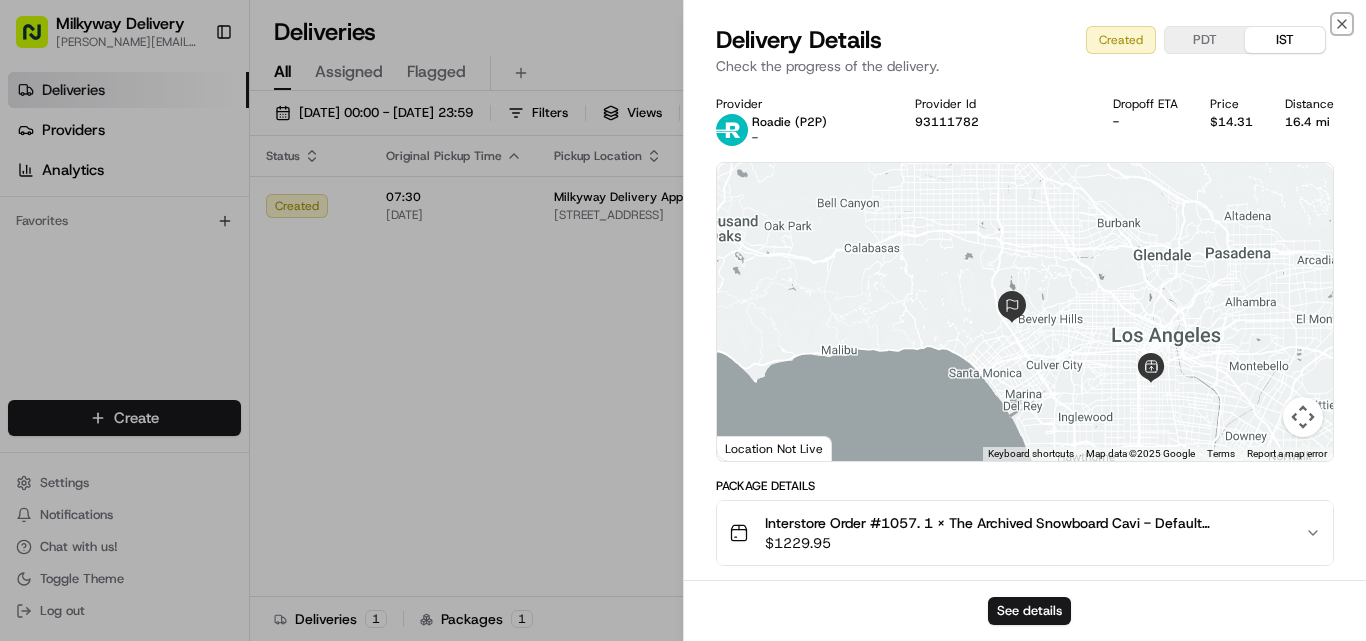 click 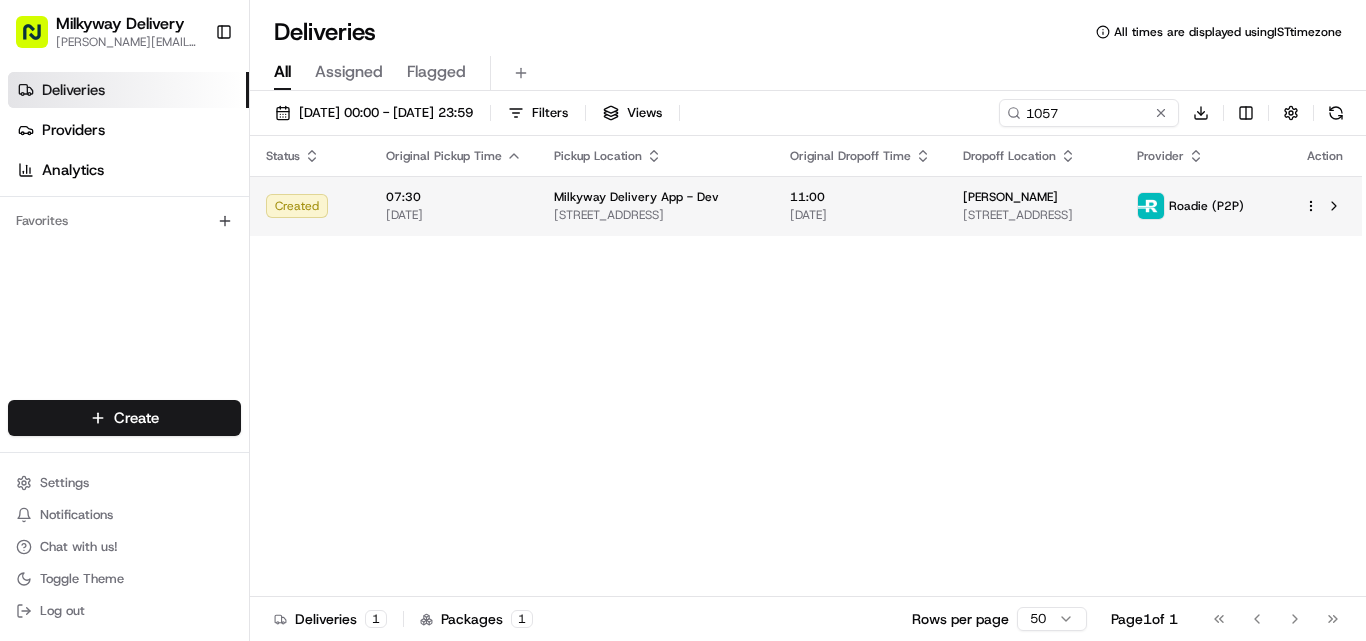 click at bounding box center (1325, 206) 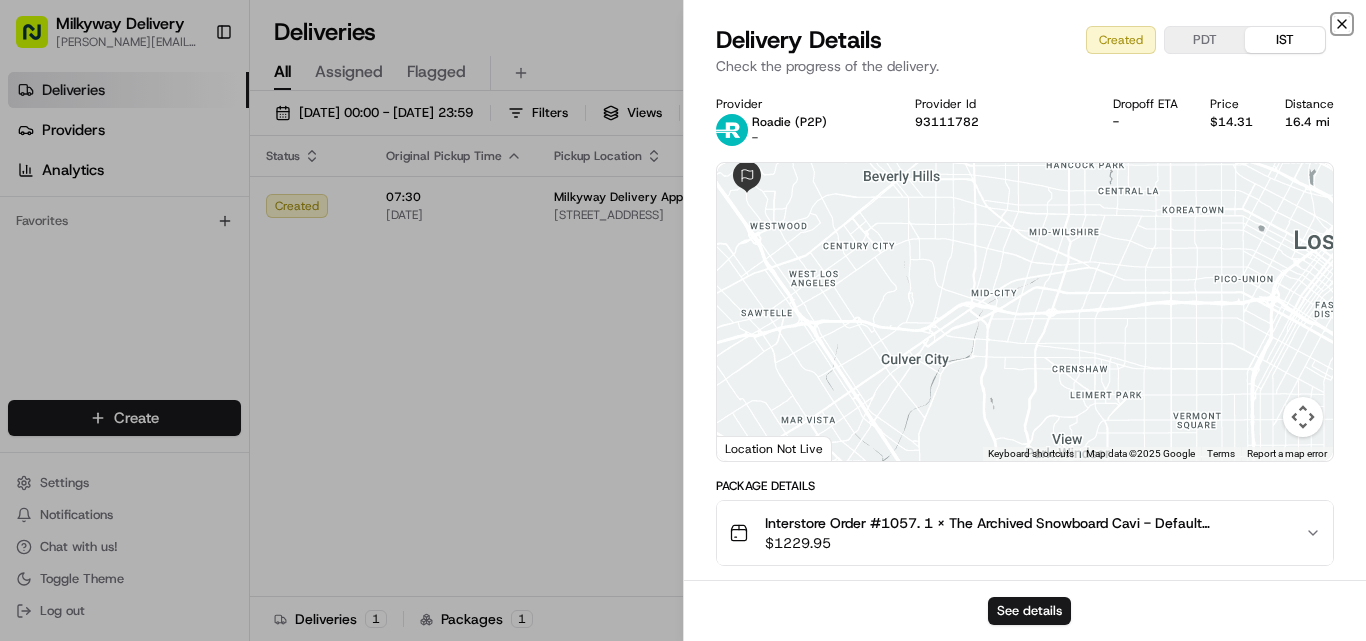 click 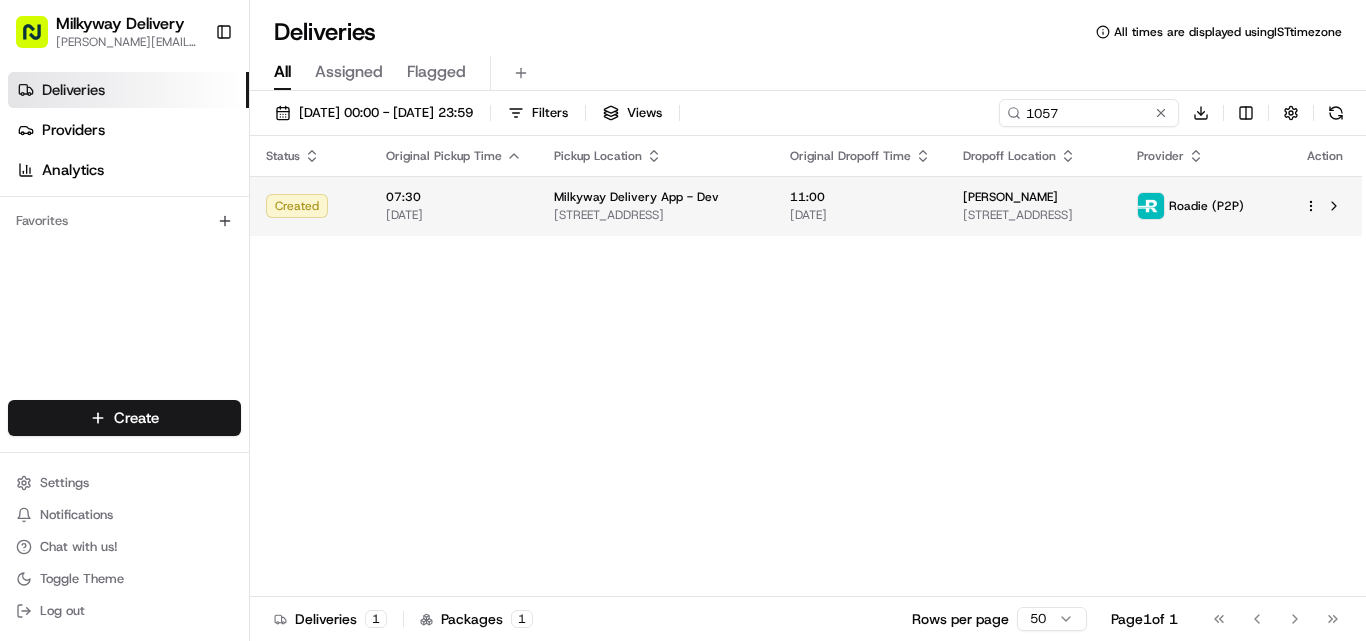 click on "Milkyway Delivery chirag@coduzion.com Toggle Sidebar Deliveries Providers Analytics Favorites Main Menu Members & Organization Organization Users Roles Preferences Customization Tracking Orchestration Automations Dispatch Strategy Locations Pickup Locations Dropoff Locations Billing Billing Refund Requests Integrations Notification Triggers Webhooks API Keys Request Logs Create Settings Notifications Chat with us! Toggle Theme Log out Deliveries All times are displayed using  IST  timezone All Assigned Flagged 10/07/2025 00:00 - 17/07/2025 23:59 Filters Views 1057 Download Status Original Pickup Time Pickup Location Original Dropoff Time Dropoff Location Provider Action Created 07:30 17/07/2025 Milkyway Delivery App - Dev 680 E 47th St, Los Angeles, CA 90011, USA 11:00 17/07/2025 Chirag bhavsar 11090 Ophir Dr, Los Angeles, CA 90024, USA Roadie (P2P) Deliveries 1 Packages 1 Rows per page 50 Page  1  of   1 Go to first page Go to previous page Go to next page Go to last page" at bounding box center (683, 320) 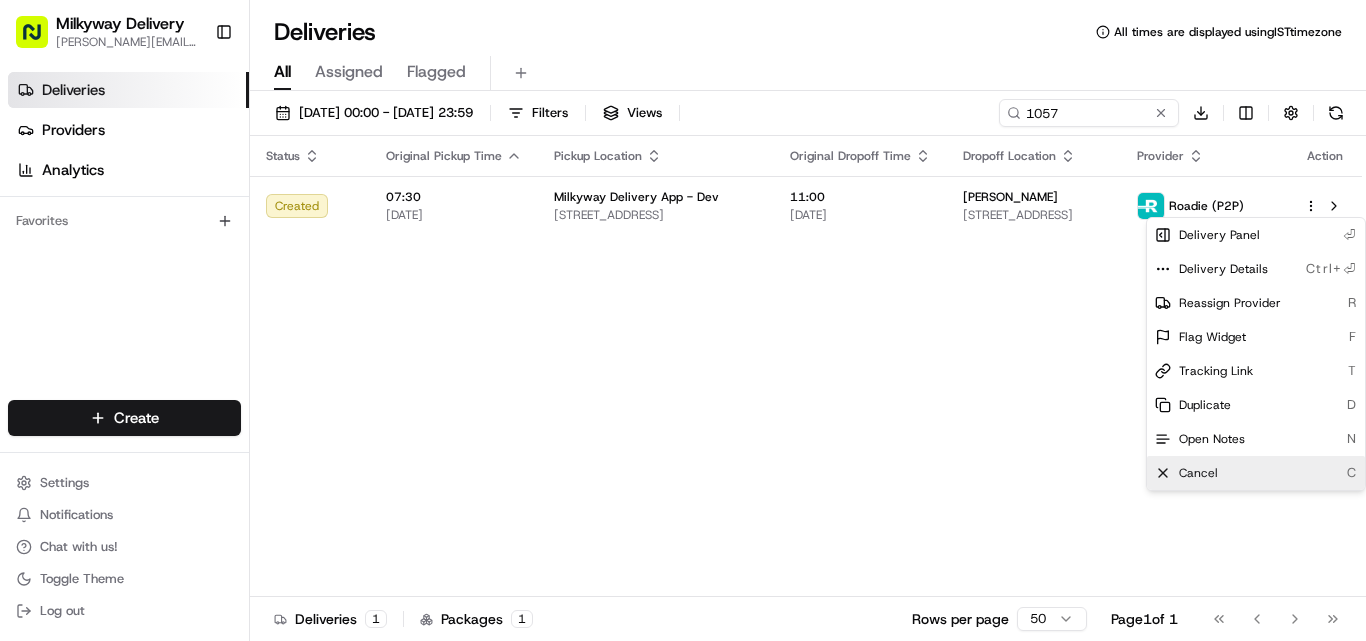 click on "Cancel C" at bounding box center (1256, 473) 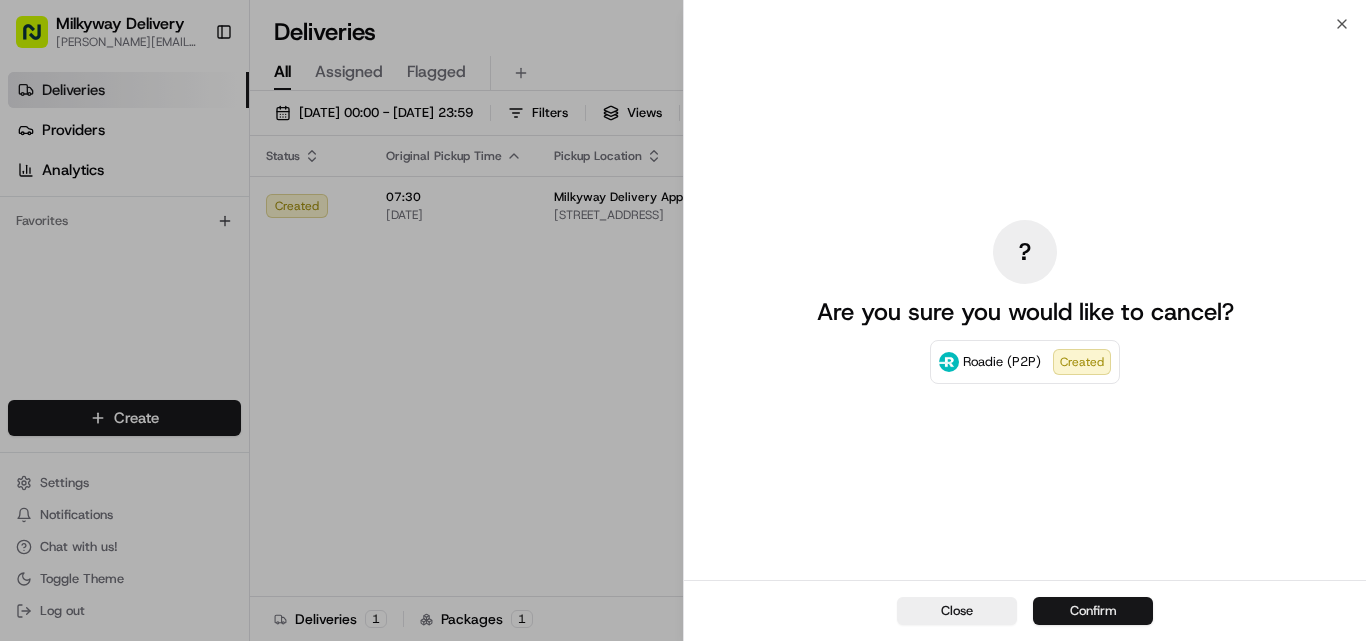 click on "Confirm" at bounding box center [1093, 611] 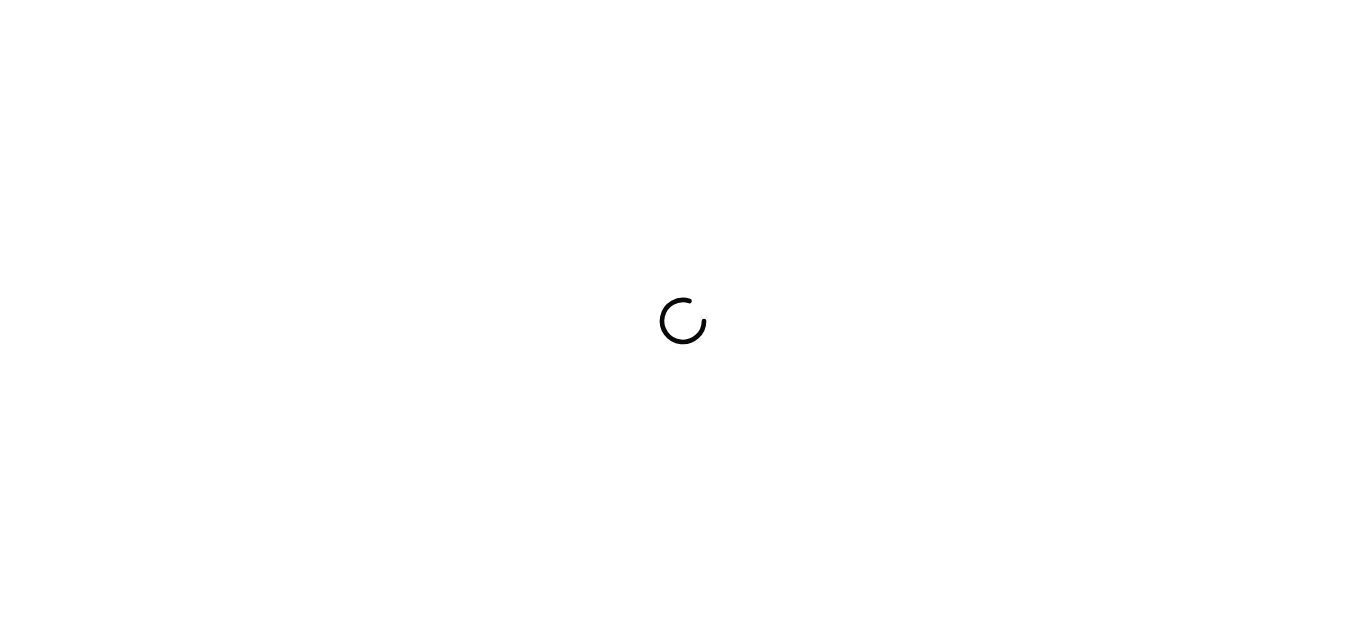 scroll, scrollTop: 0, scrollLeft: 0, axis: both 